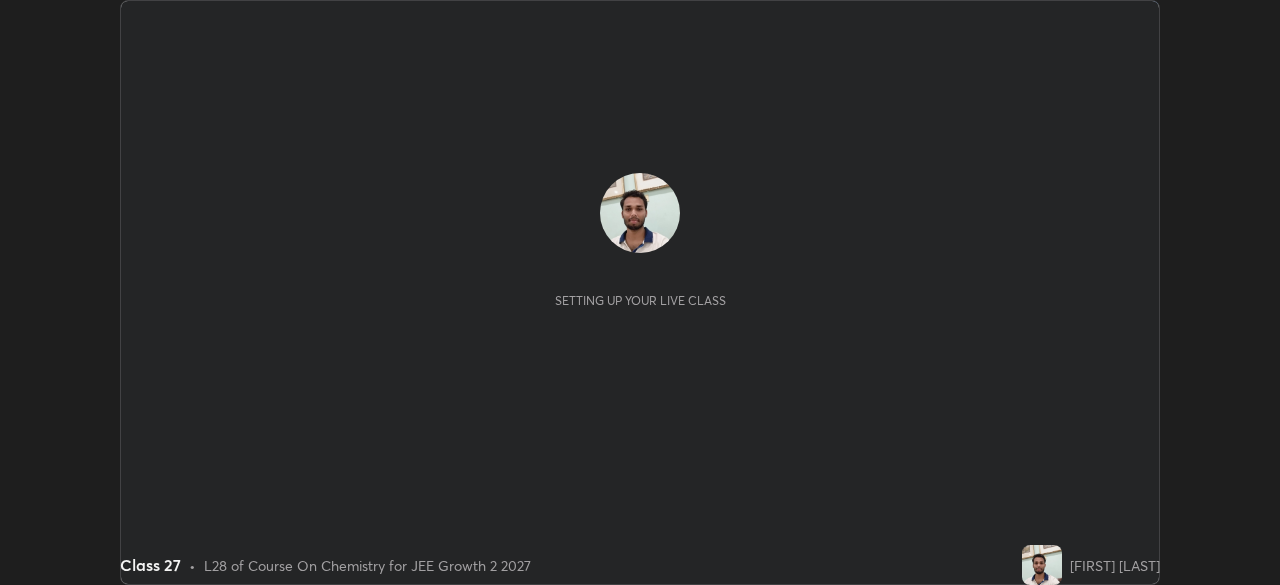 scroll, scrollTop: 0, scrollLeft: 0, axis: both 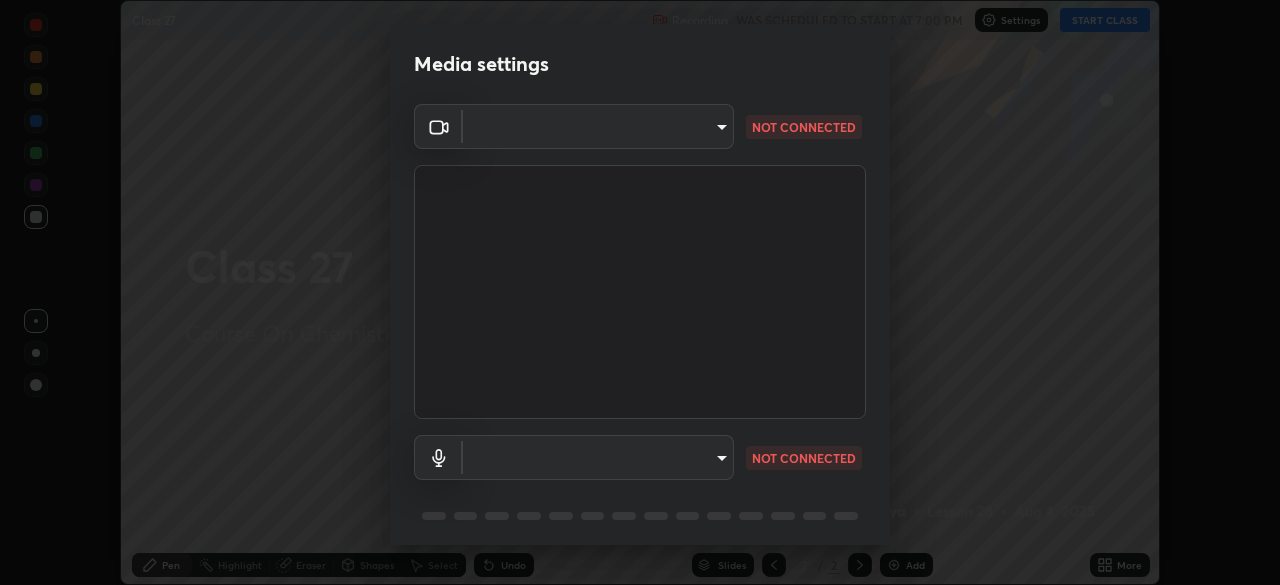 type on "e15fe1ebf70cde3bfcbeee335f8652014c7a9185cc29a01d69aea44f35fb34b8" 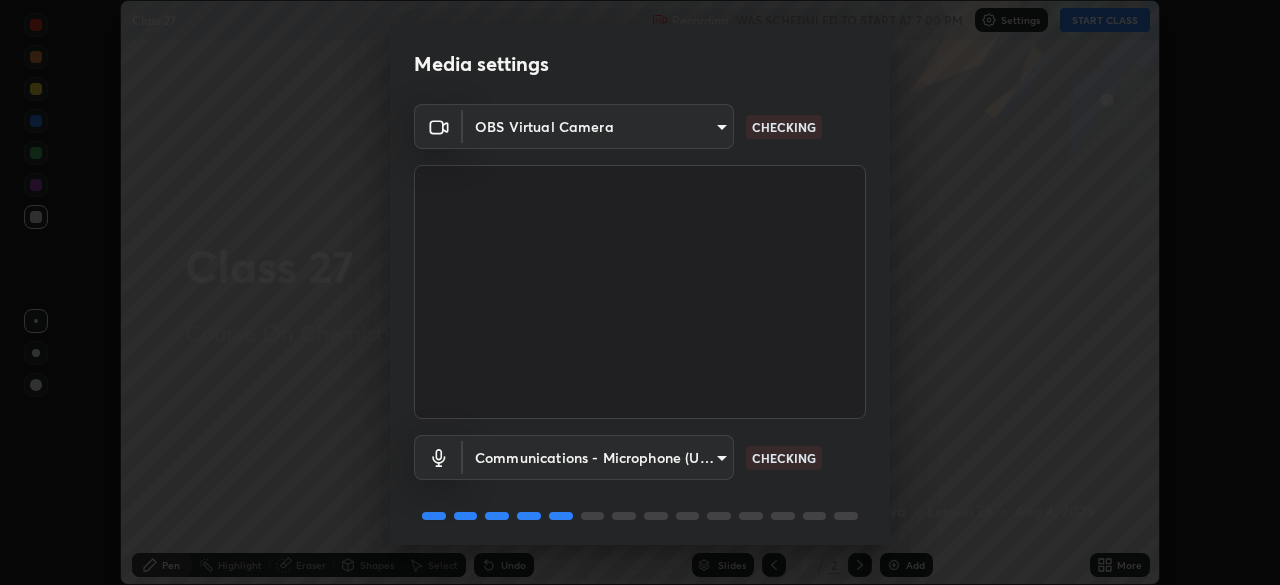 scroll, scrollTop: 71, scrollLeft: 0, axis: vertical 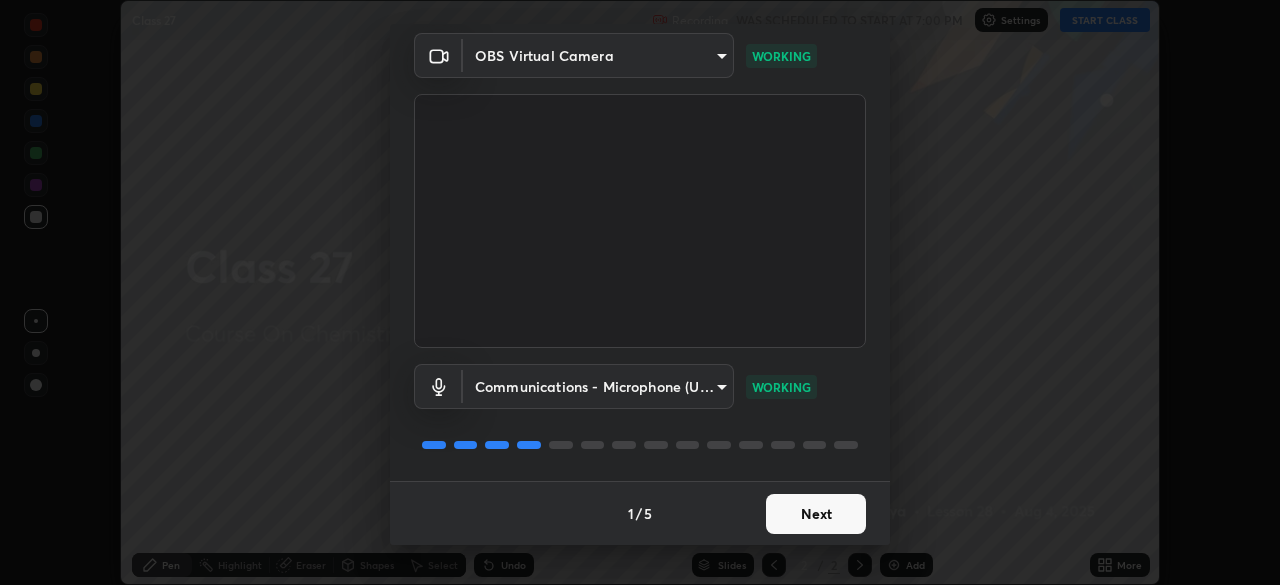click on "Next" at bounding box center [816, 514] 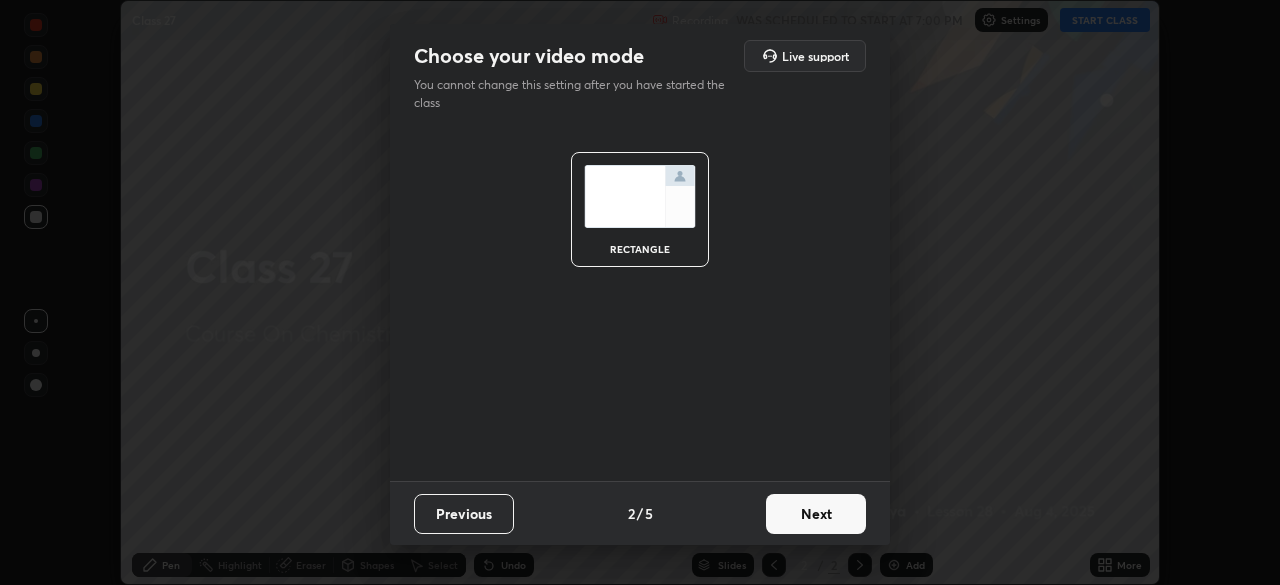 scroll, scrollTop: 0, scrollLeft: 0, axis: both 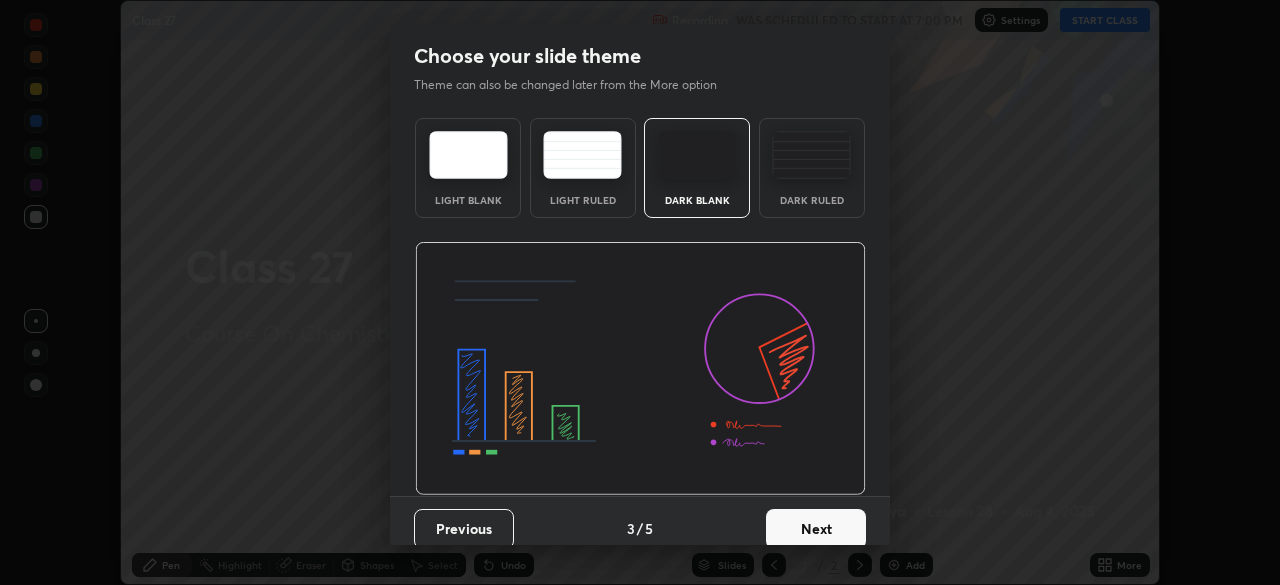 click on "Next" at bounding box center [816, 529] 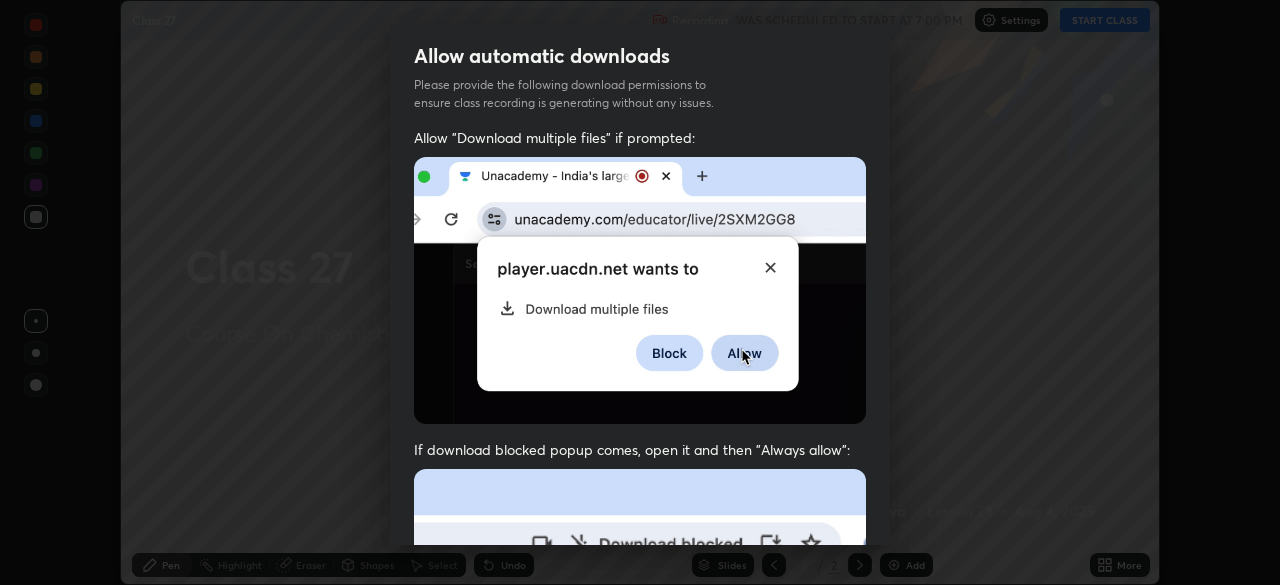 click at bounding box center (640, 687) 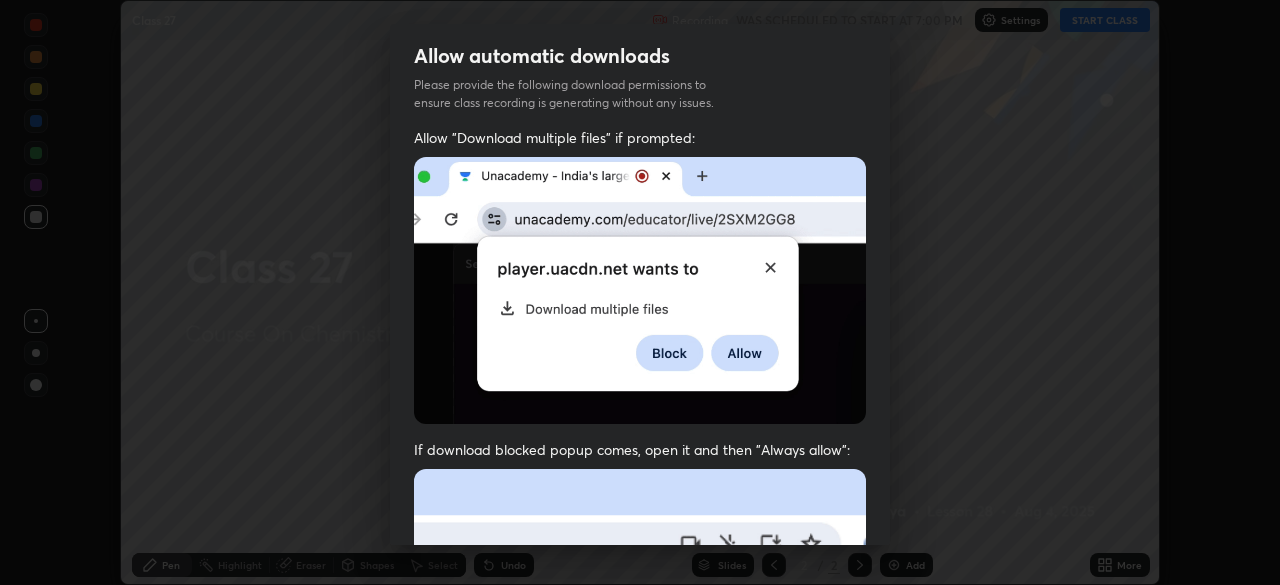 click at bounding box center [640, 687] 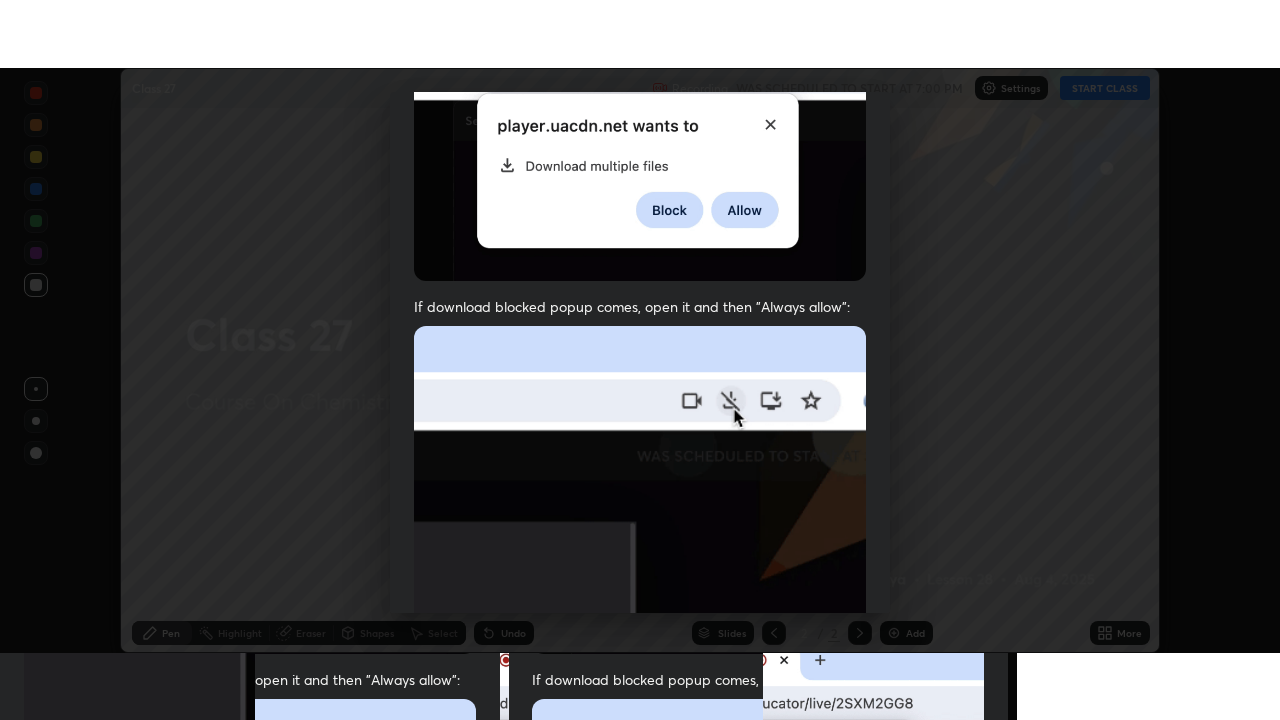 scroll, scrollTop: 479, scrollLeft: 0, axis: vertical 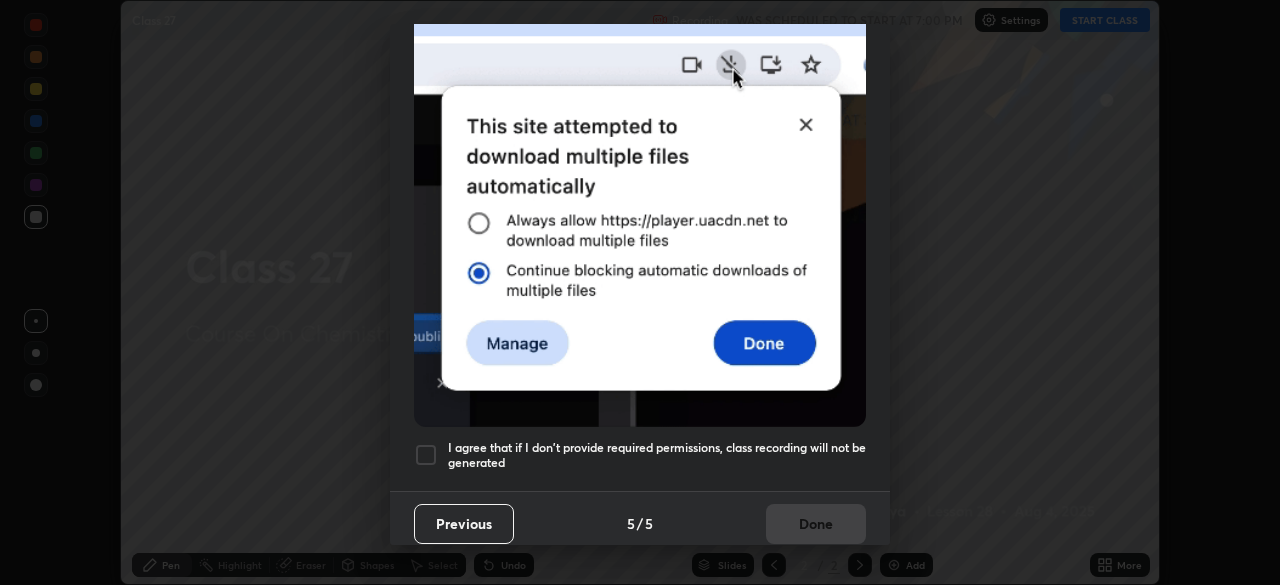 click at bounding box center [426, 455] 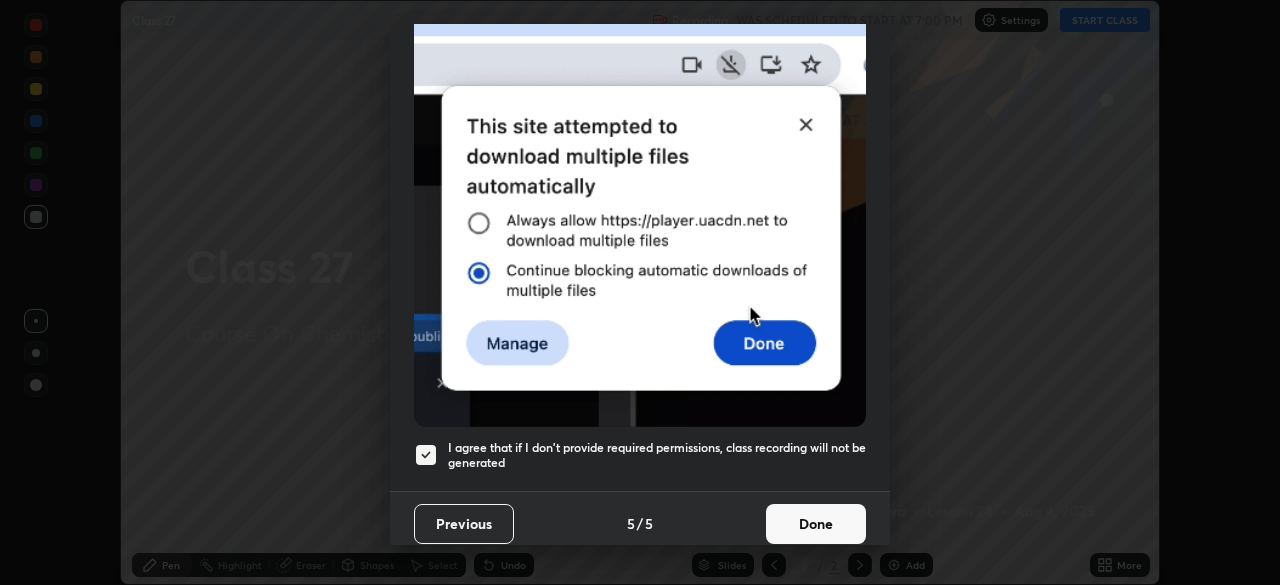 click on "Done" at bounding box center [816, 524] 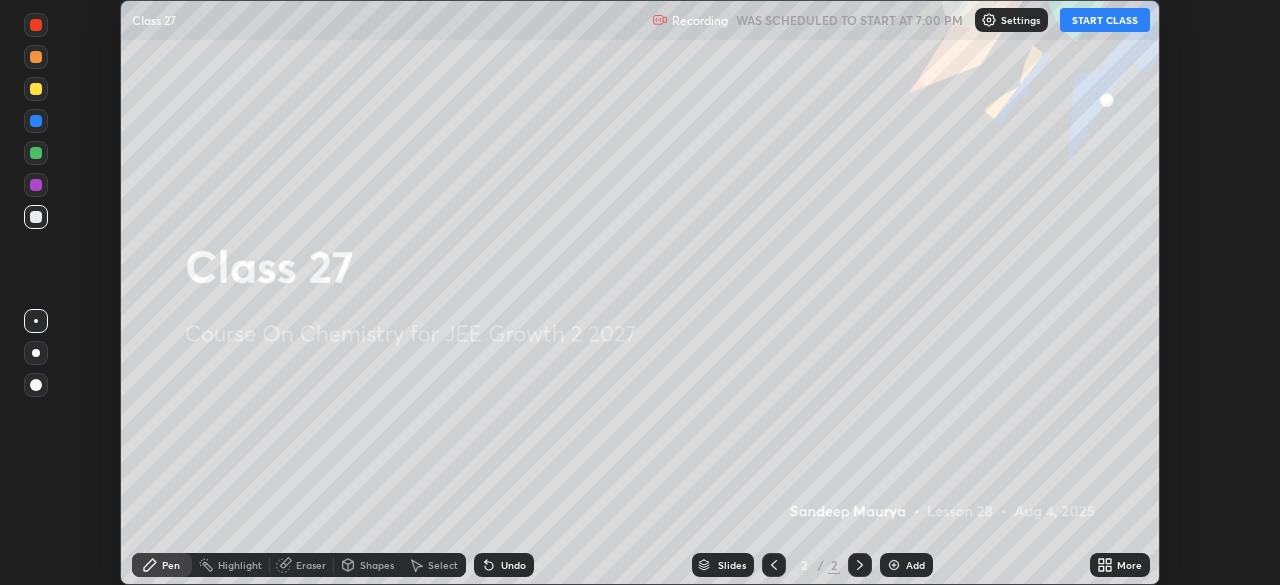 click on "START CLASS" at bounding box center [1105, 20] 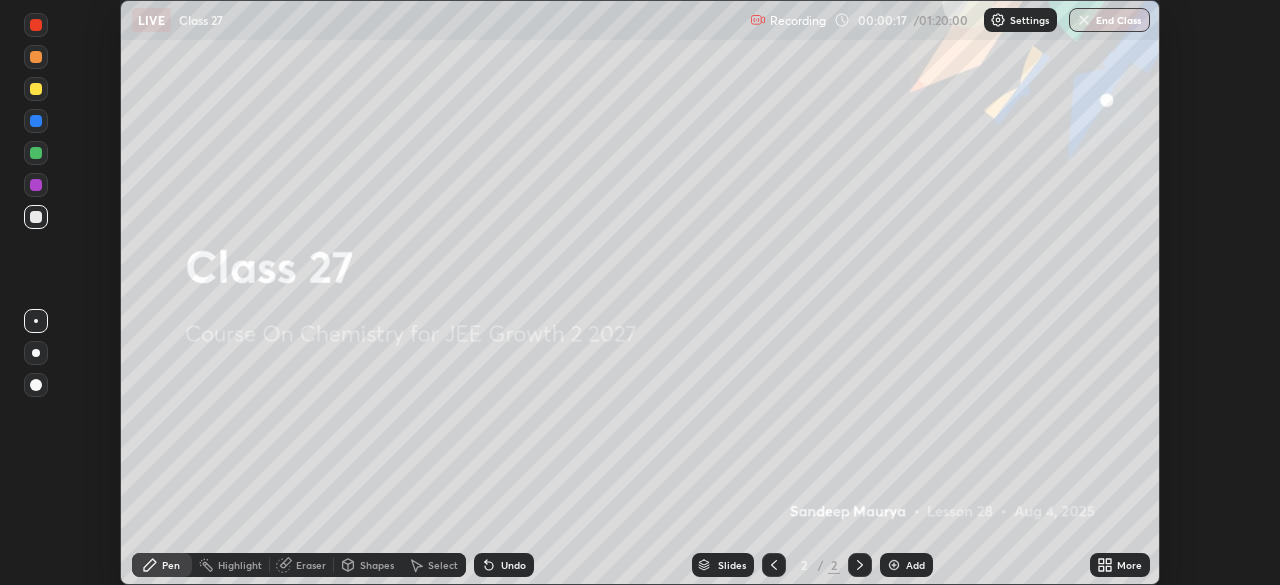 click at bounding box center (894, 565) 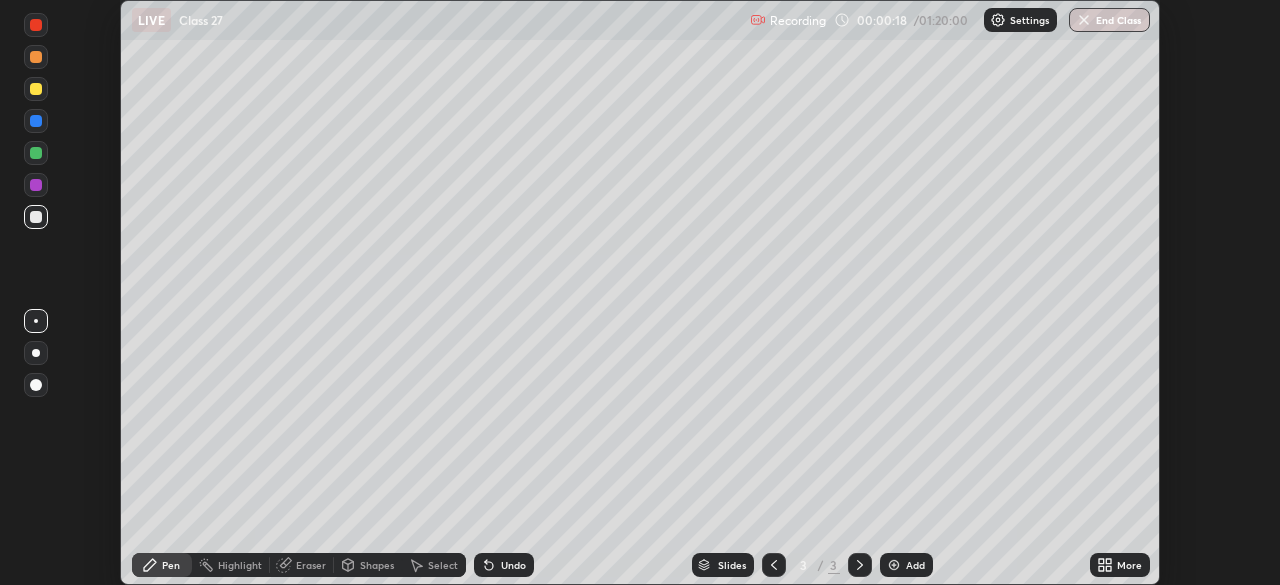 click 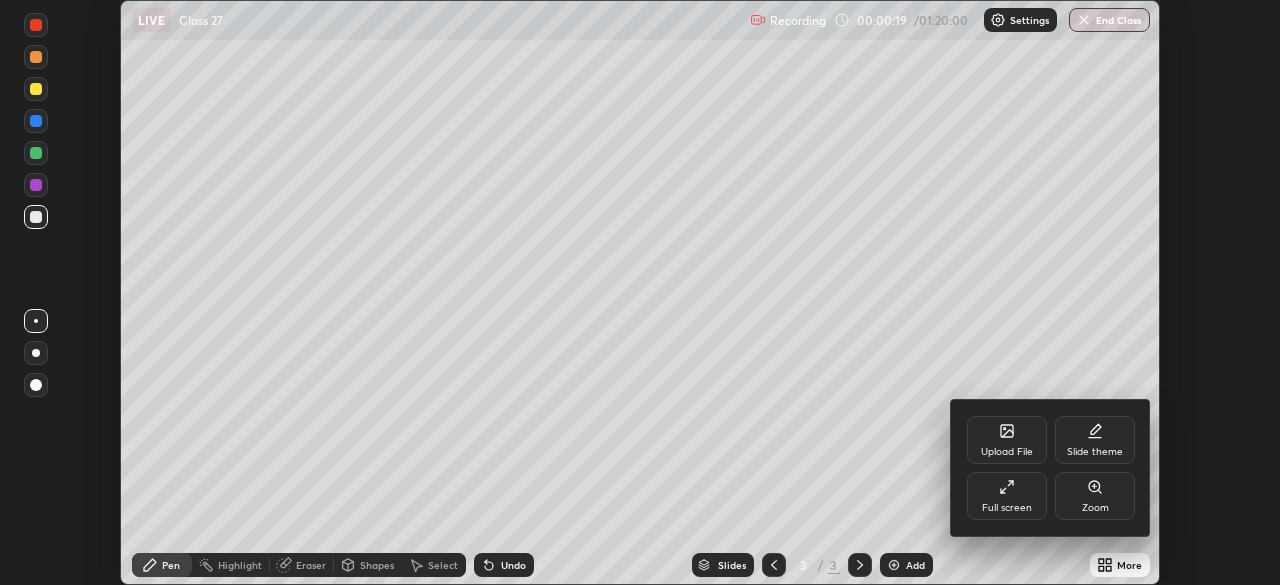 click on "Full screen" at bounding box center [1007, 496] 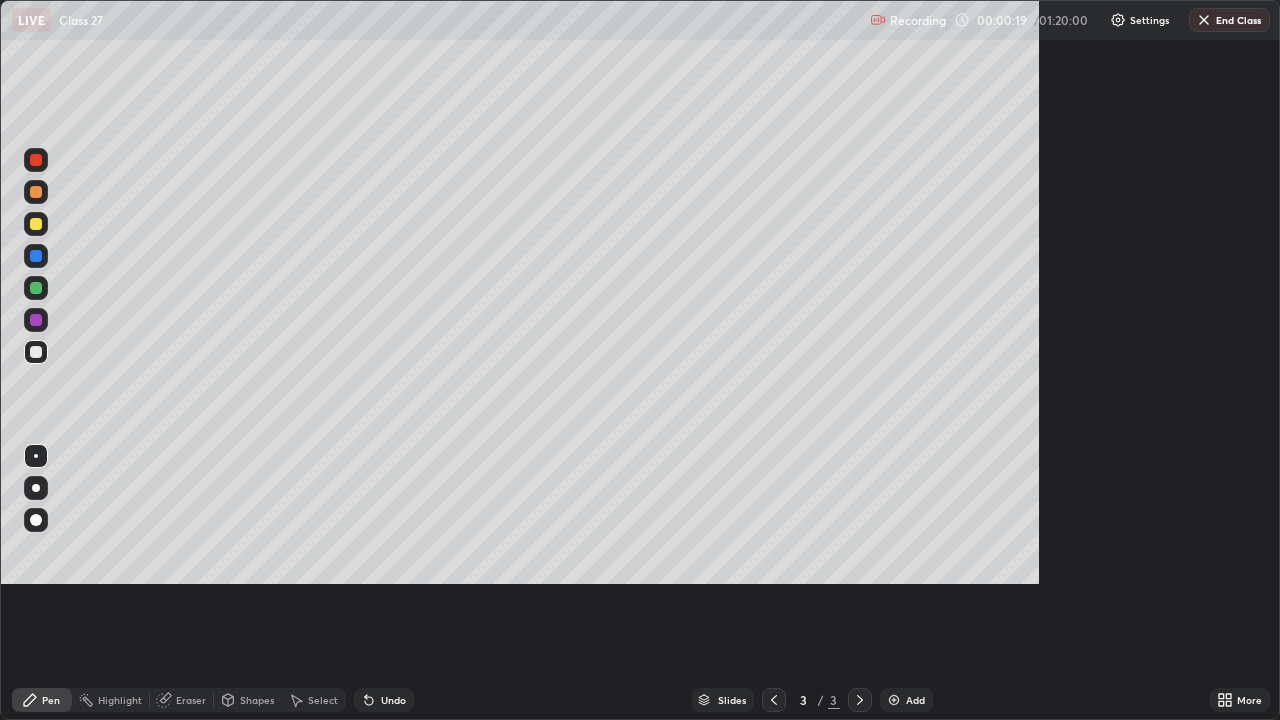 scroll, scrollTop: 99280, scrollLeft: 98720, axis: both 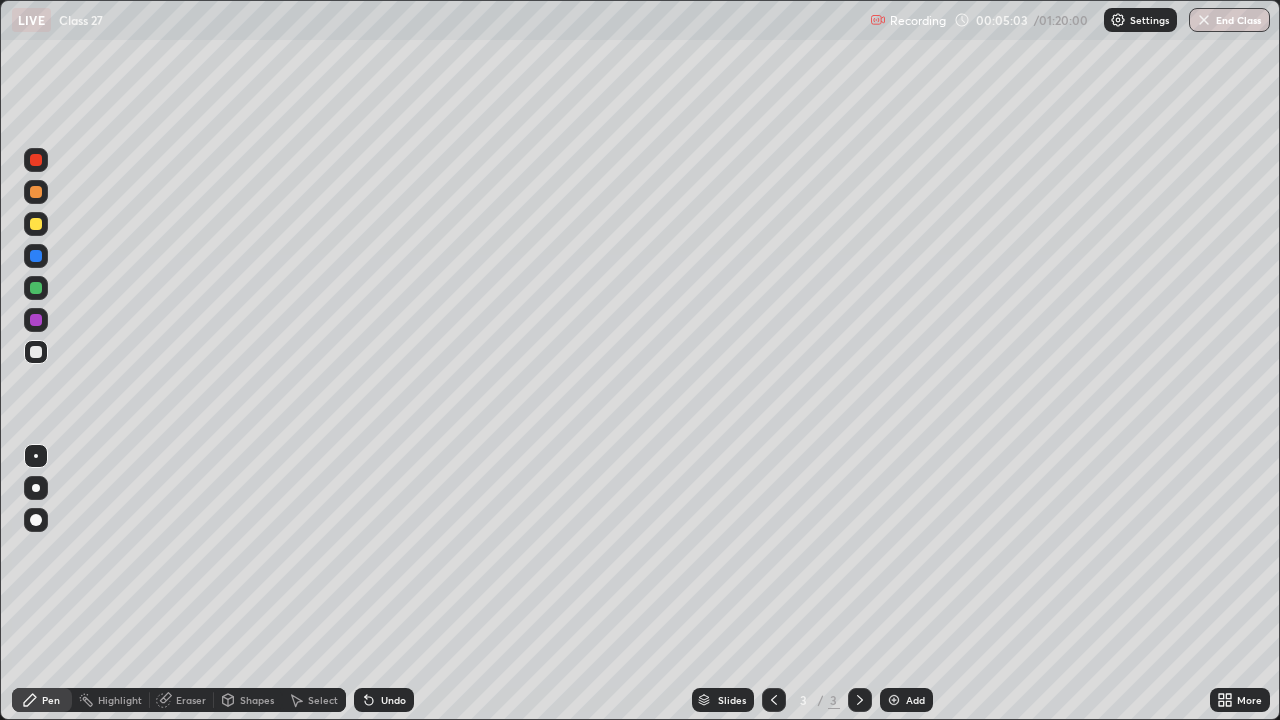 click at bounding box center (36, 192) 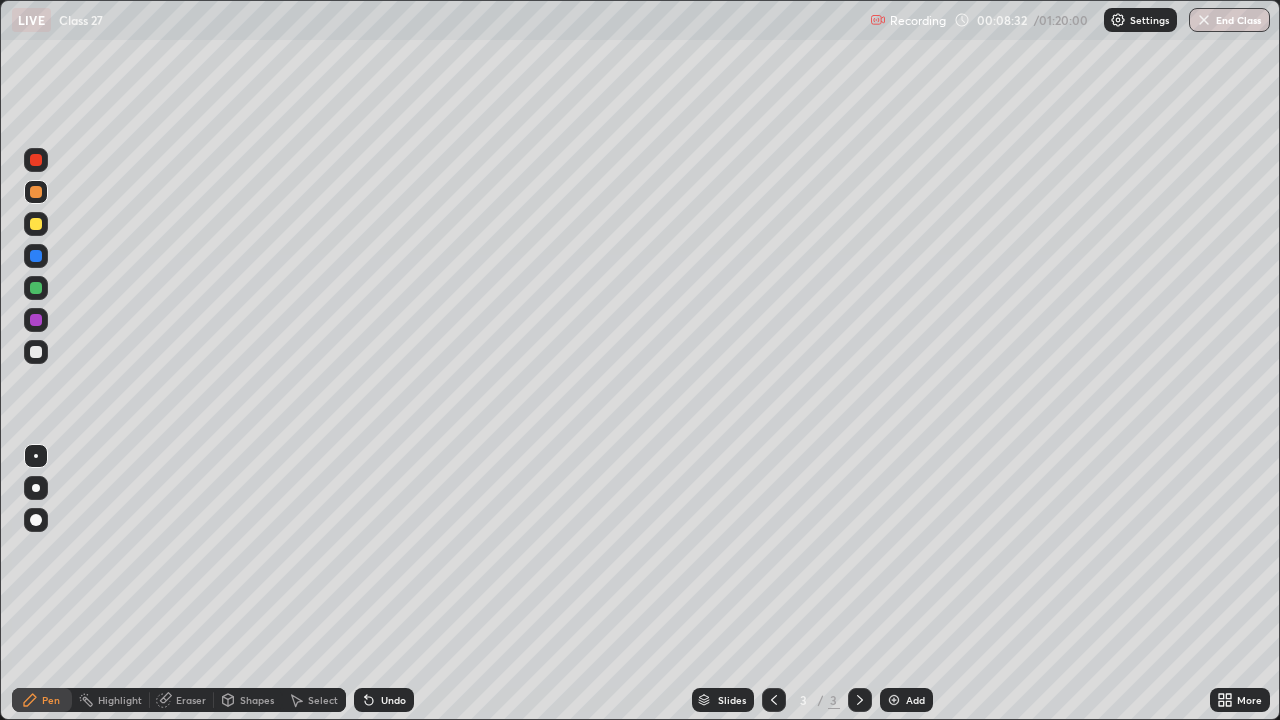 click on "Undo" at bounding box center [393, 700] 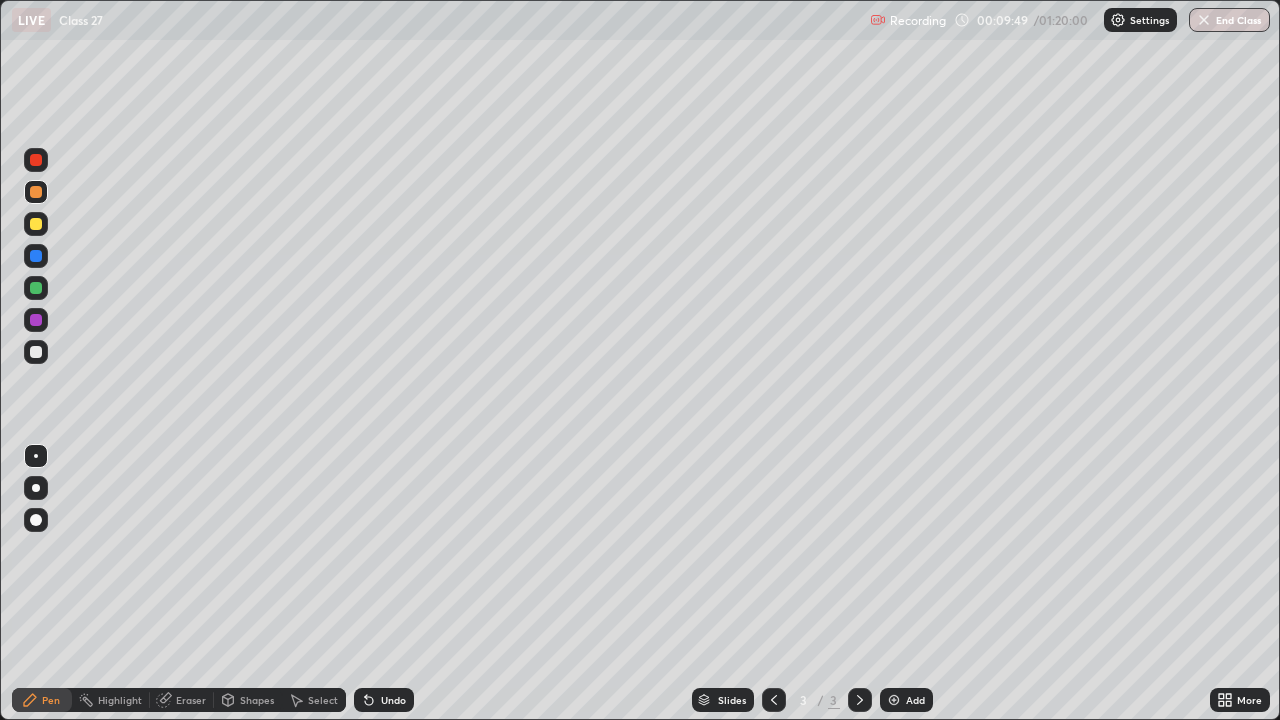 click at bounding box center (894, 700) 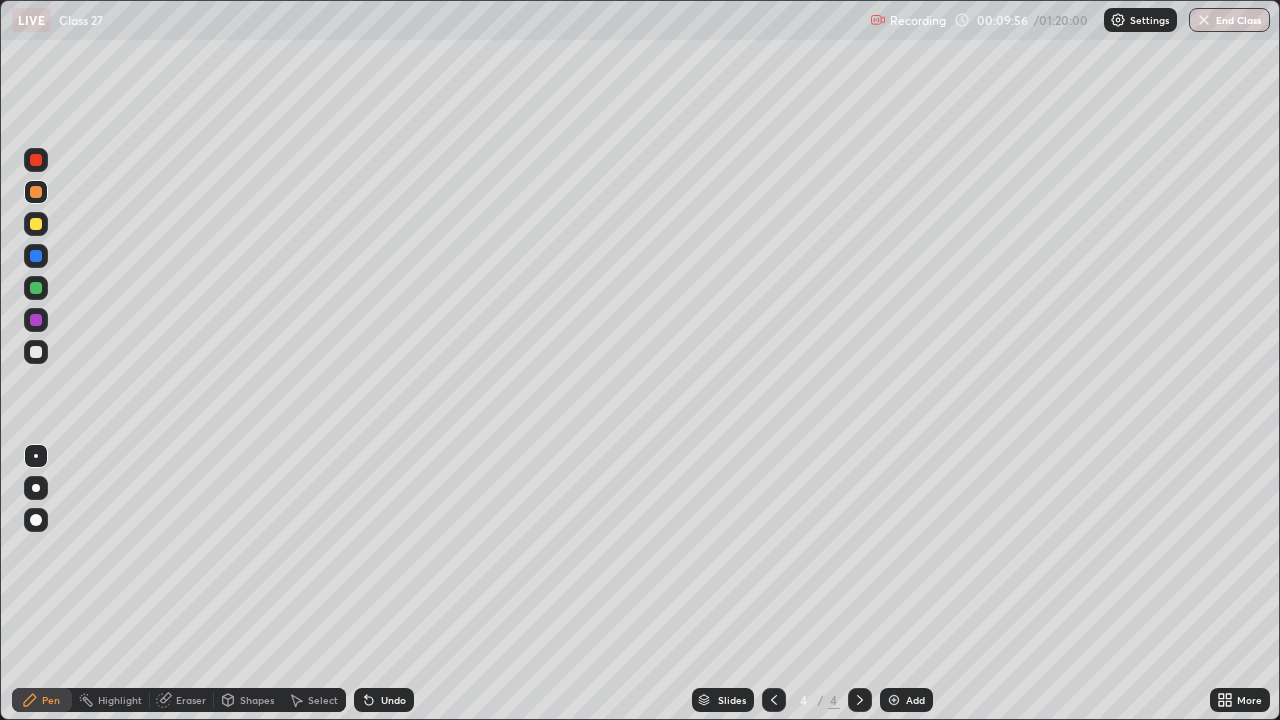 click 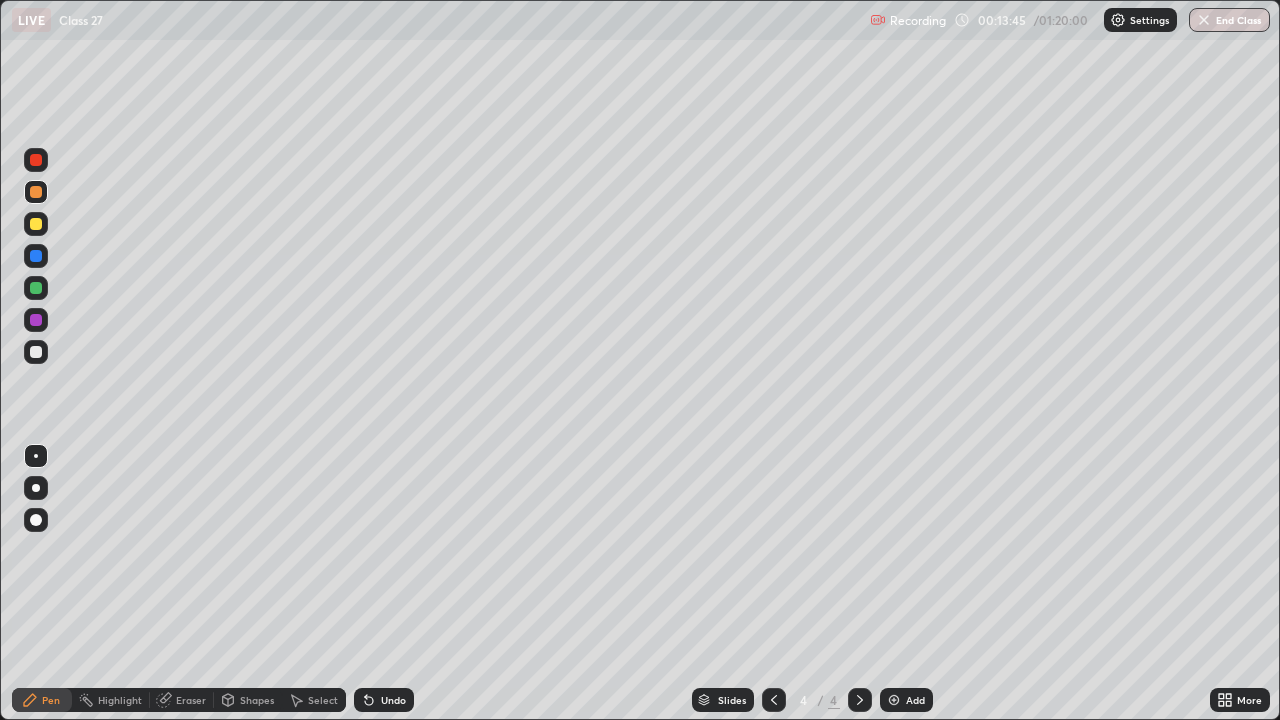 click at bounding box center [36, 224] 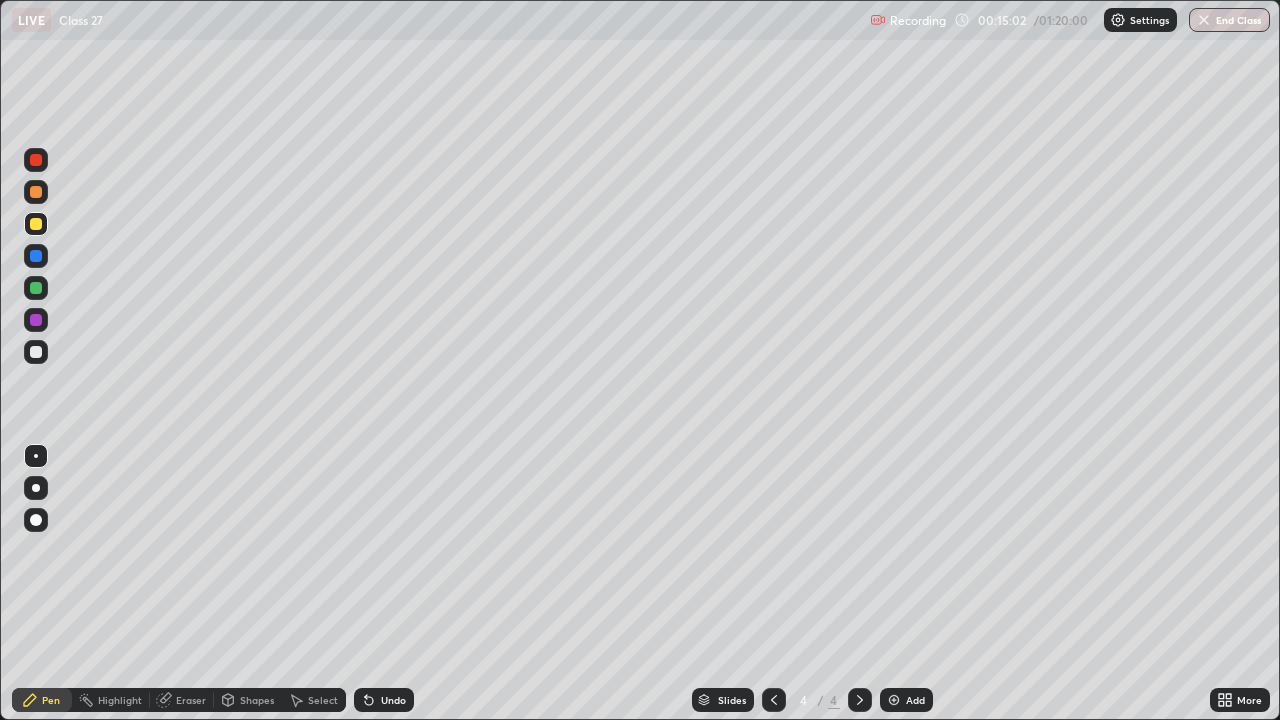 click on "Undo" at bounding box center [393, 700] 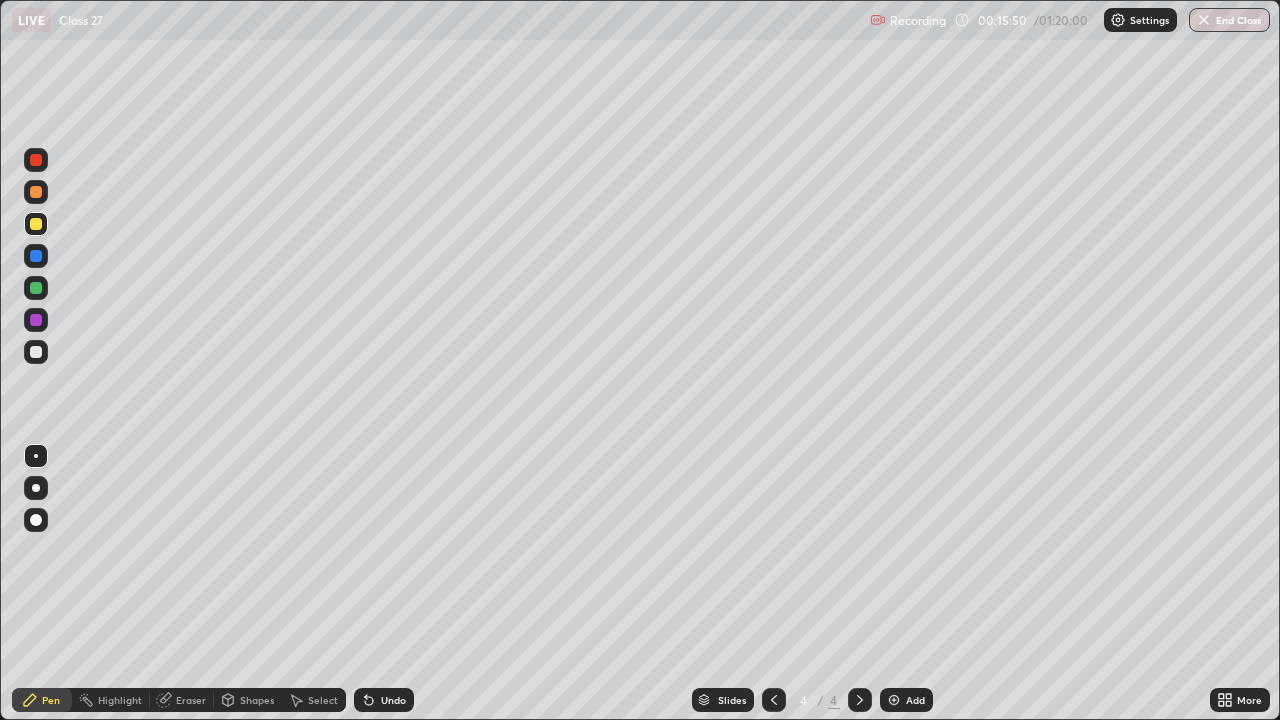 click on "Undo" at bounding box center (393, 700) 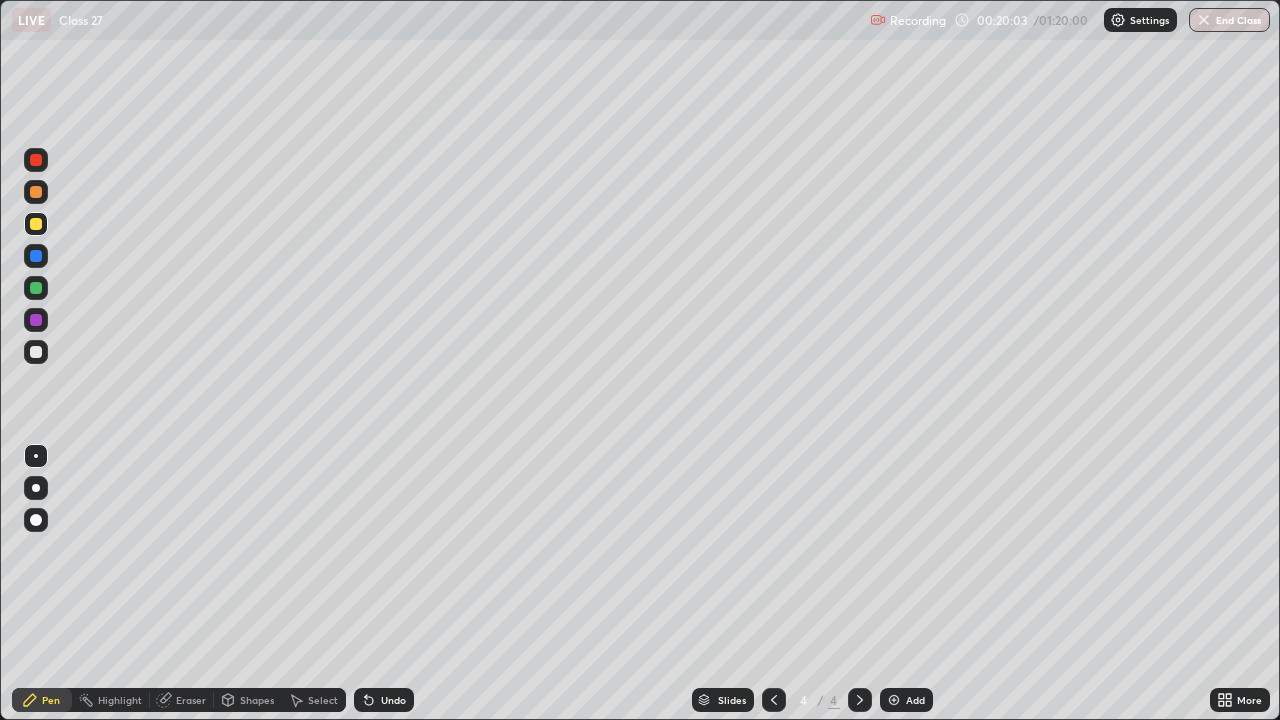 click at bounding box center [894, 700] 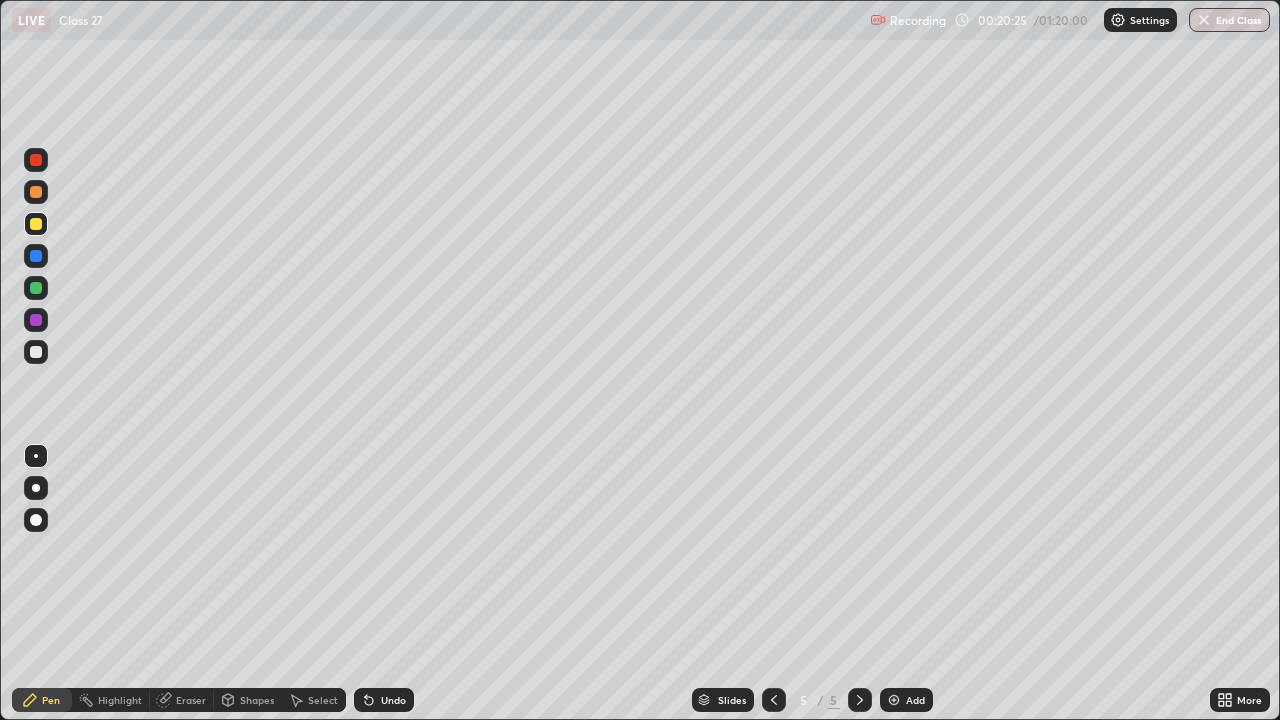 click 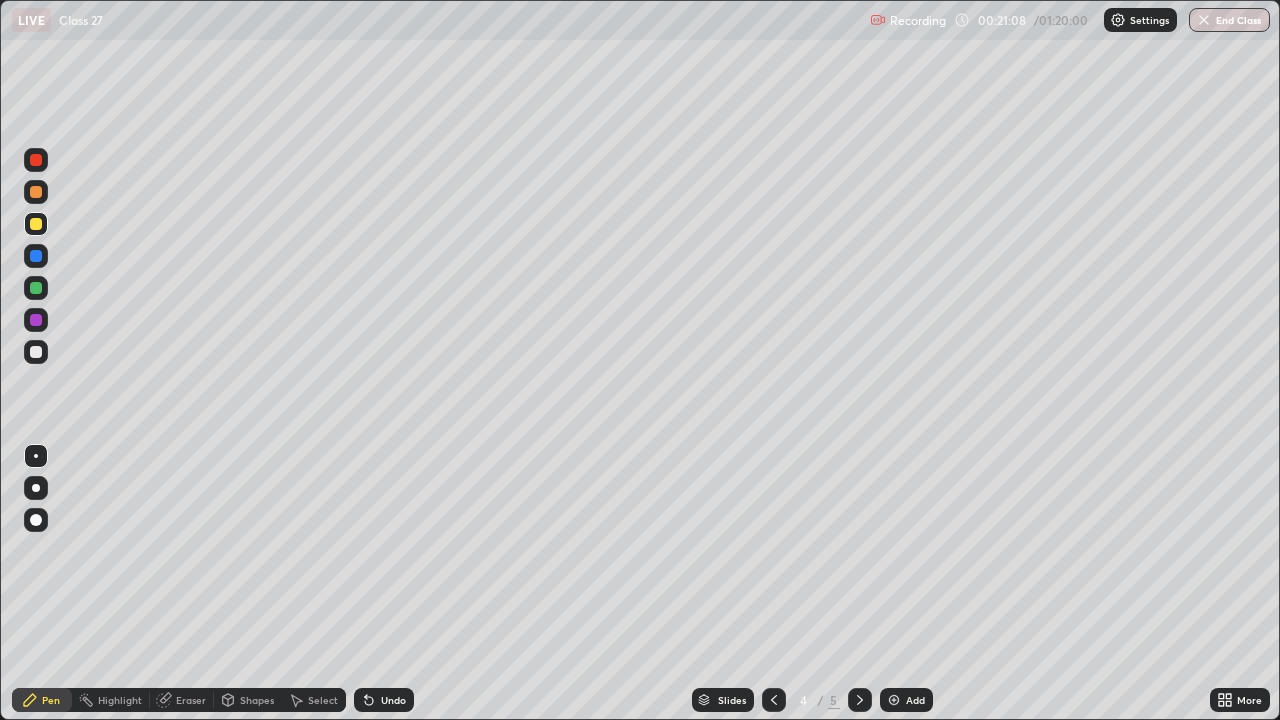 click 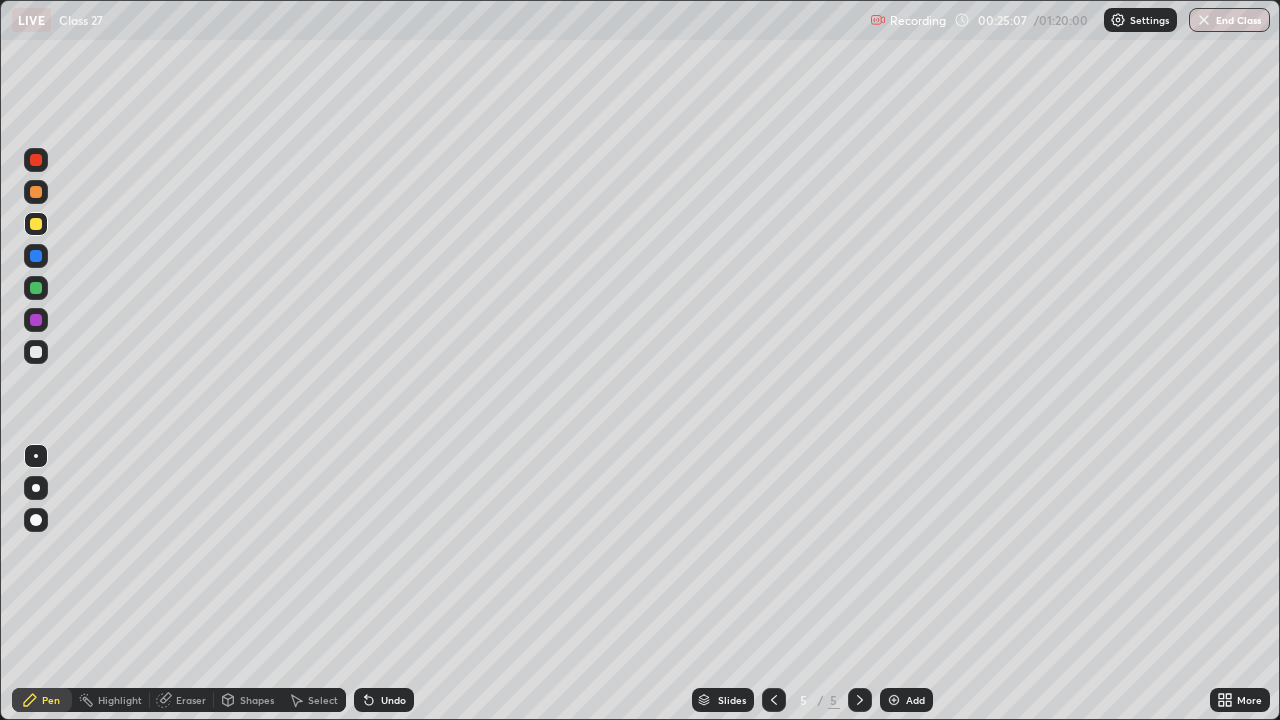 click at bounding box center (894, 700) 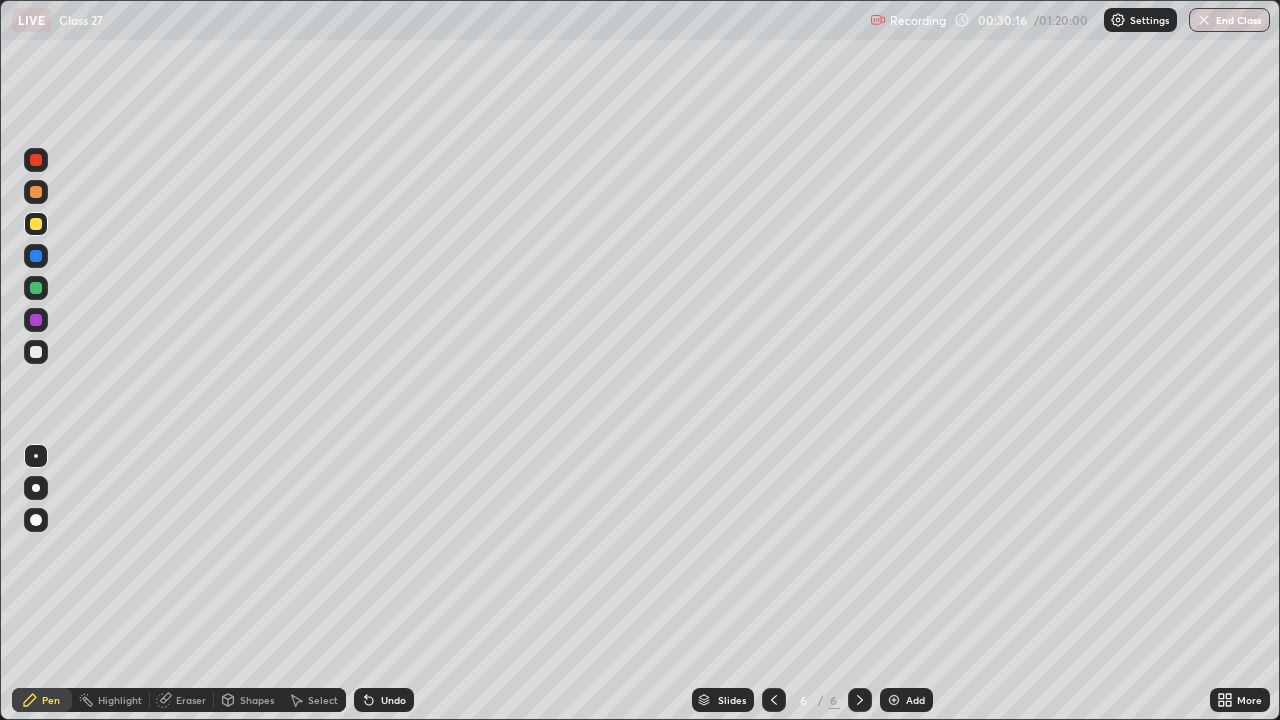 click 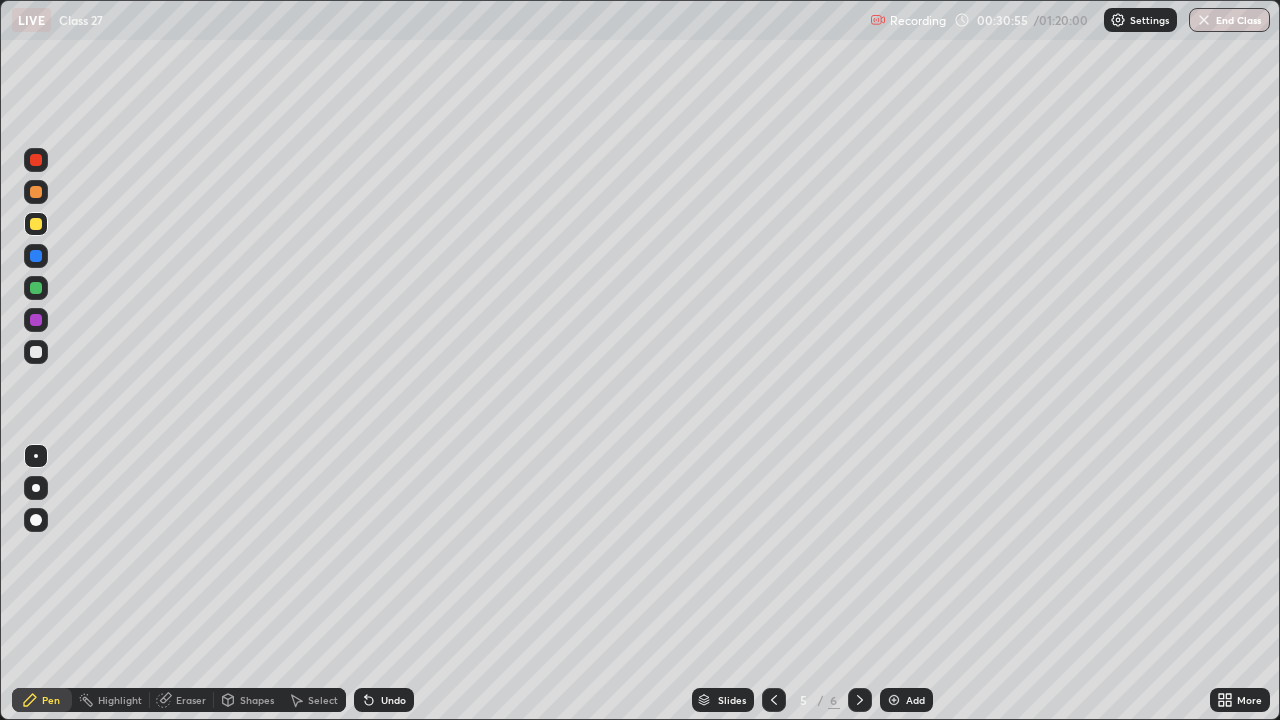 click 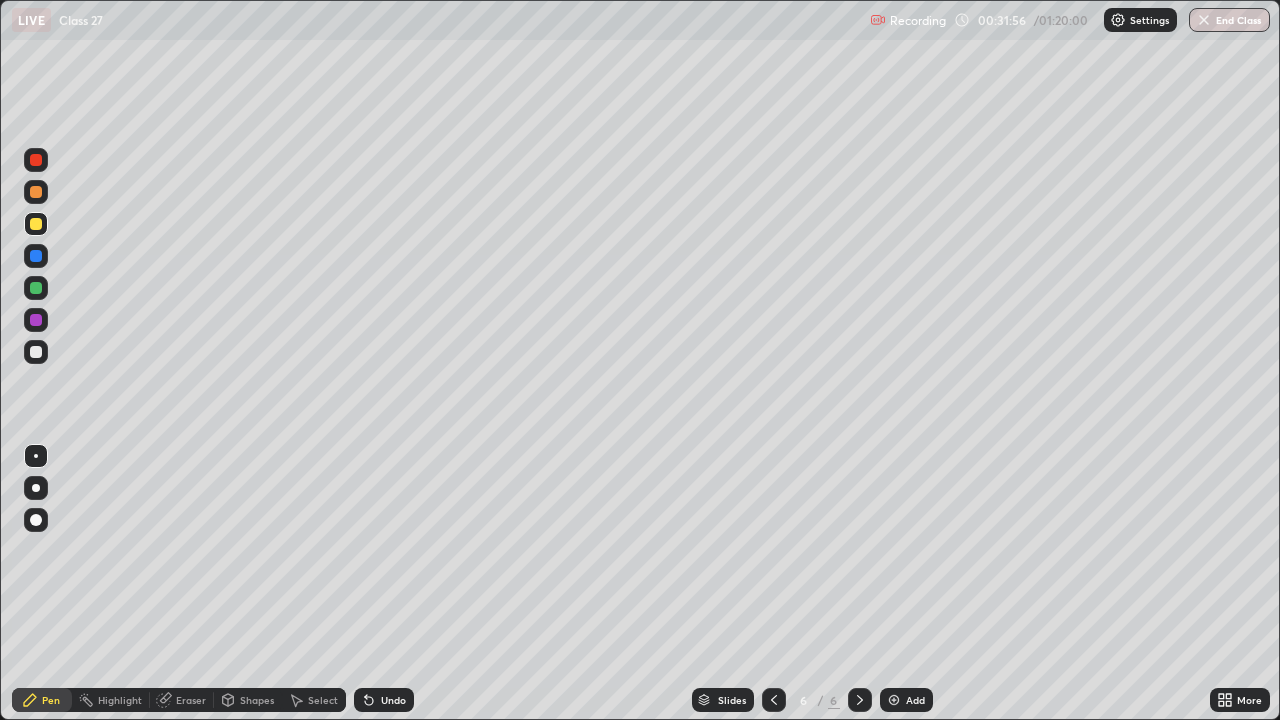 click at bounding box center [774, 700] 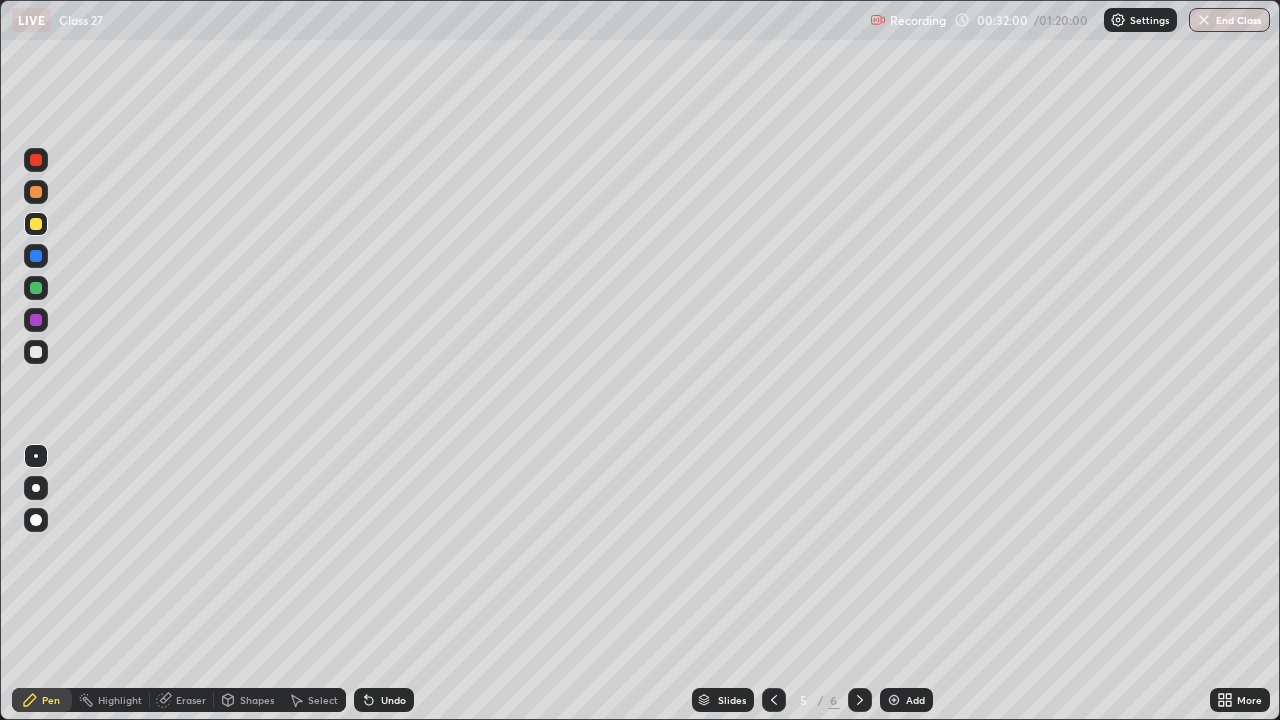 click 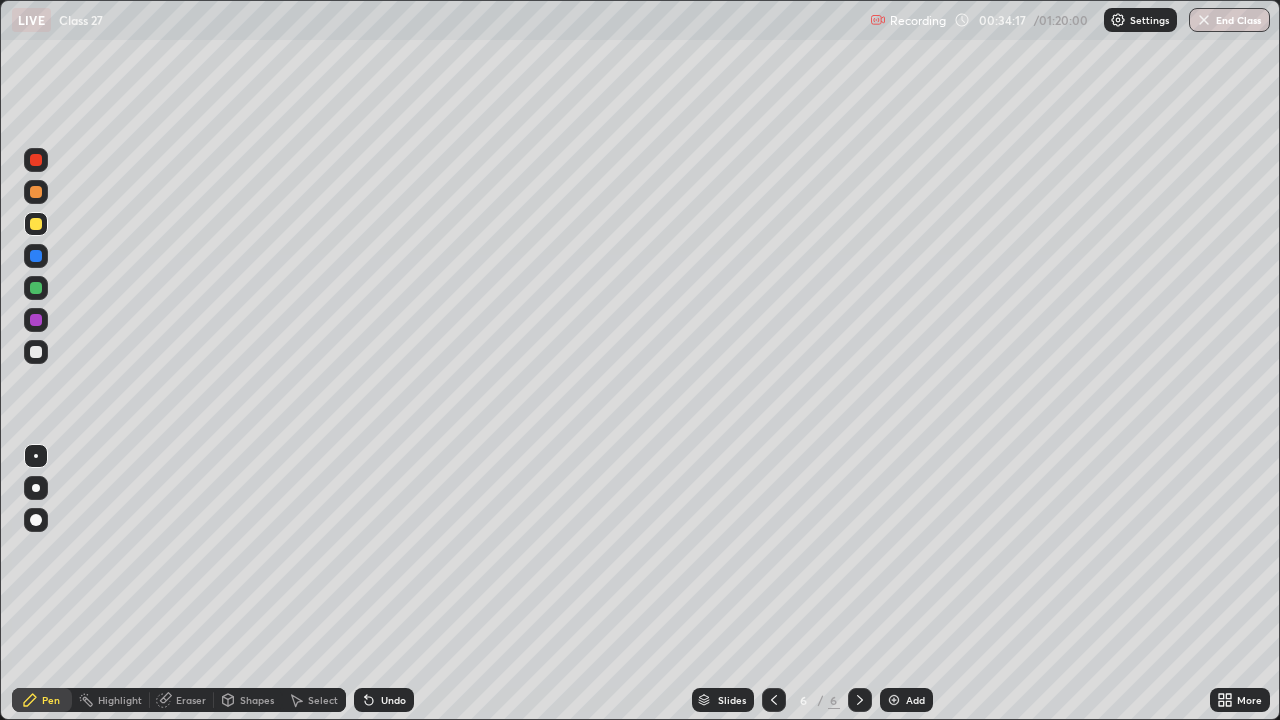 click at bounding box center (894, 700) 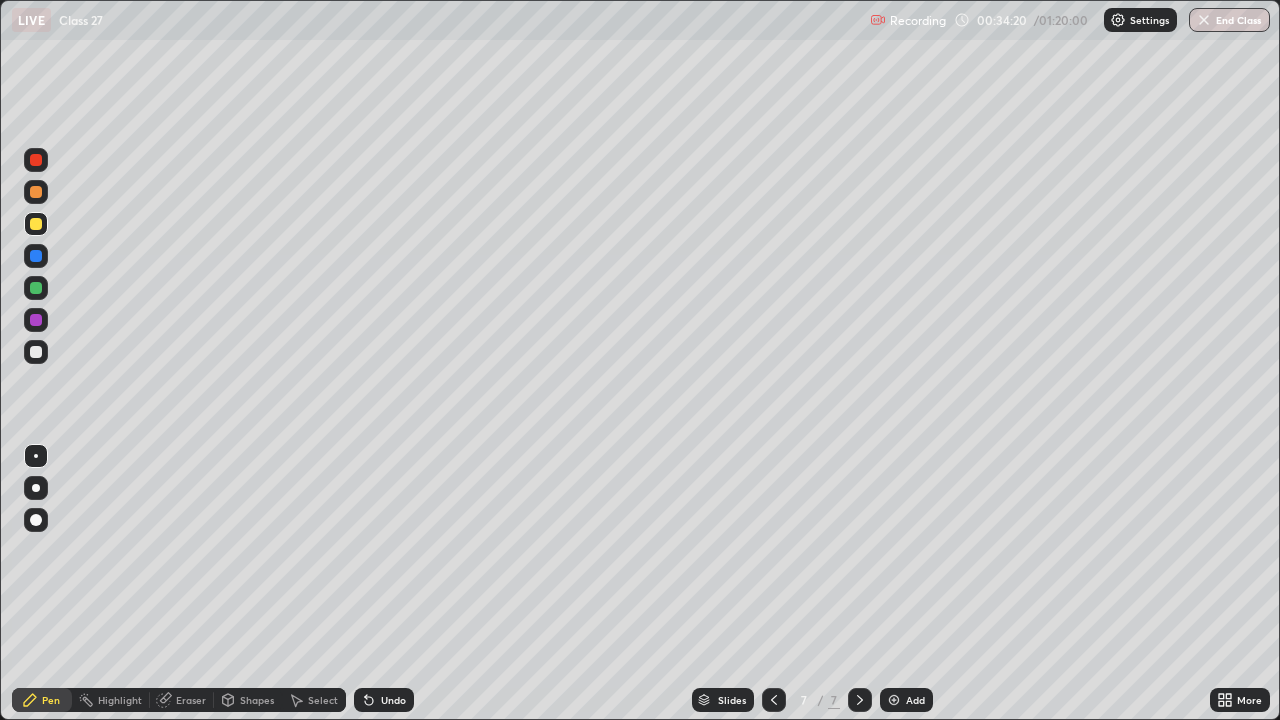 click at bounding box center (36, 352) 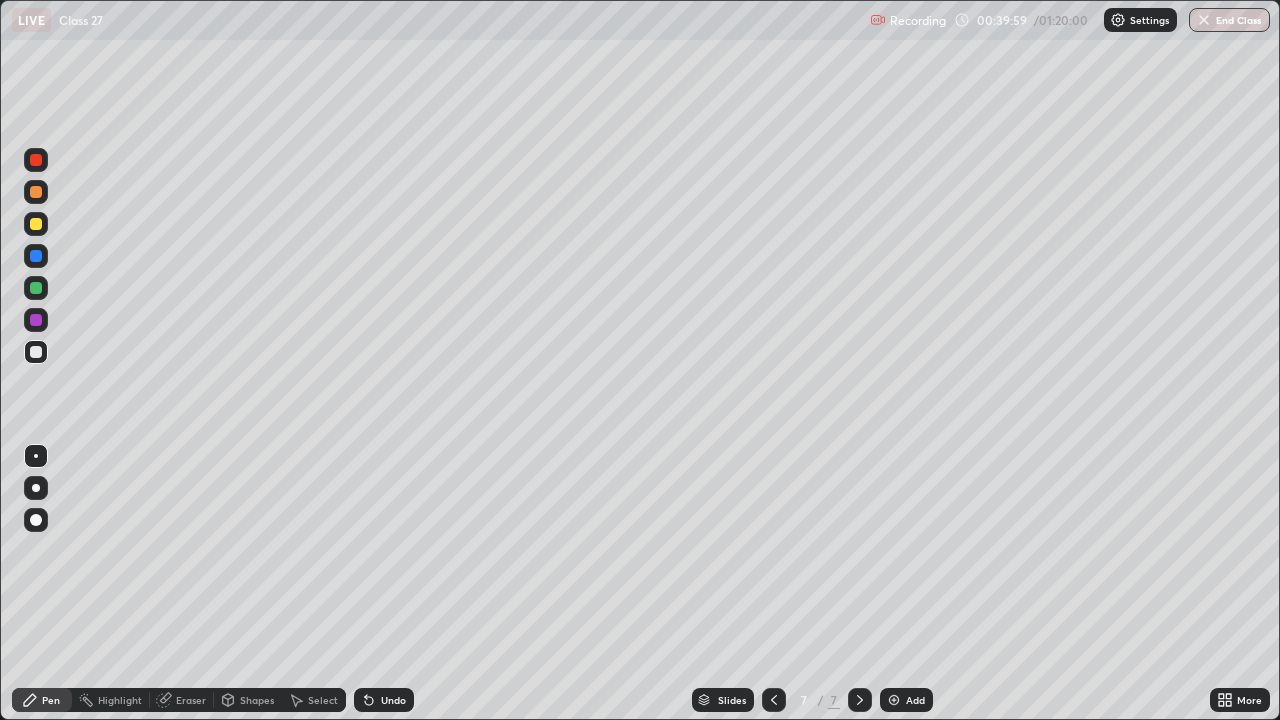 click at bounding box center [36, 224] 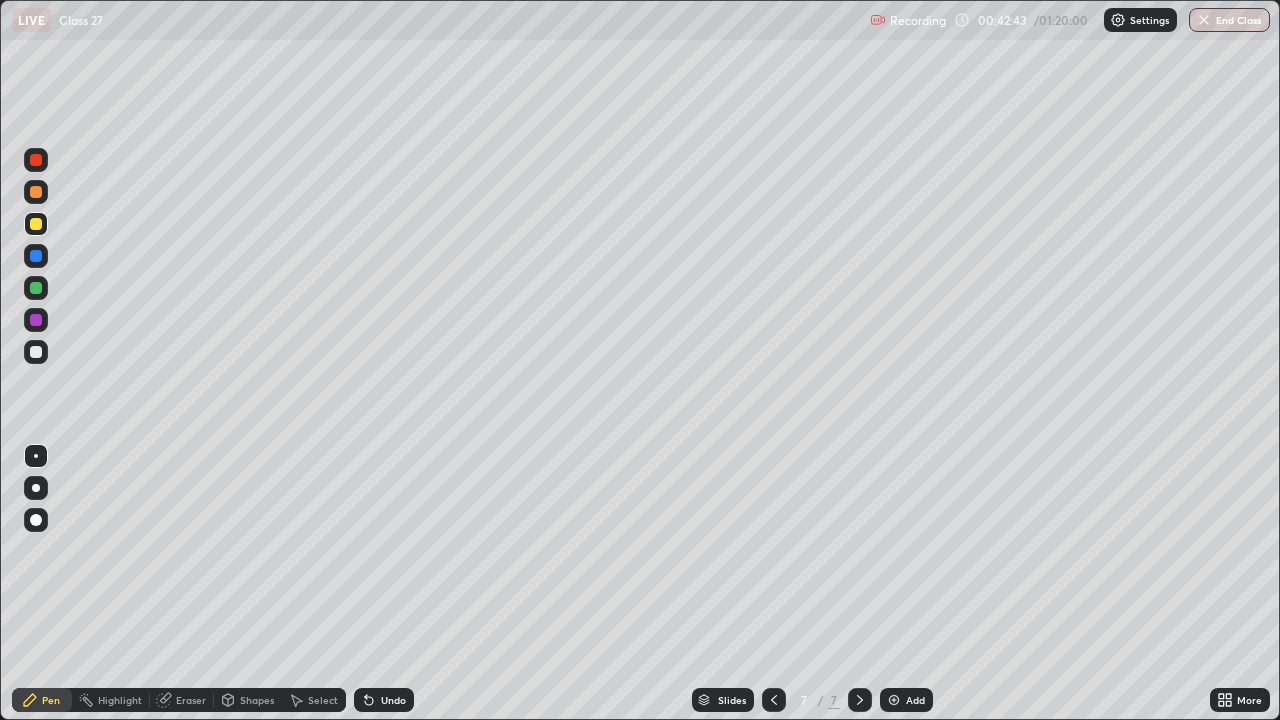 click on "Add" at bounding box center [906, 700] 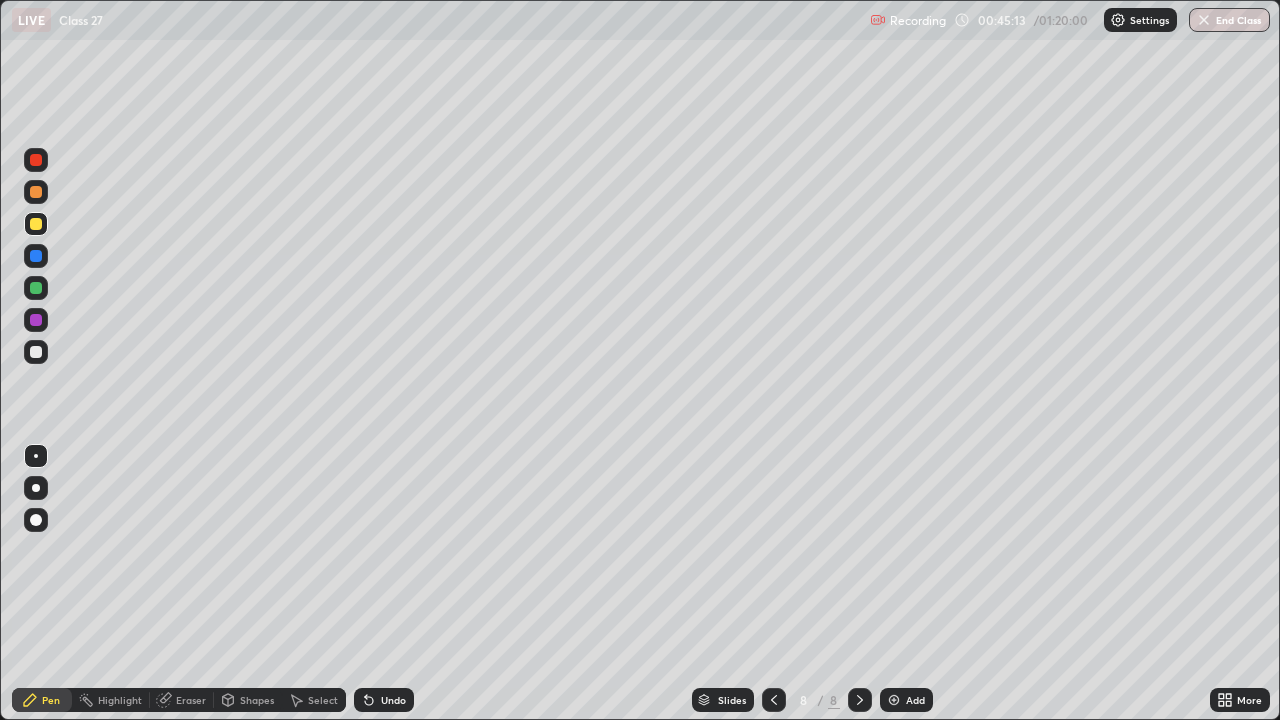 click 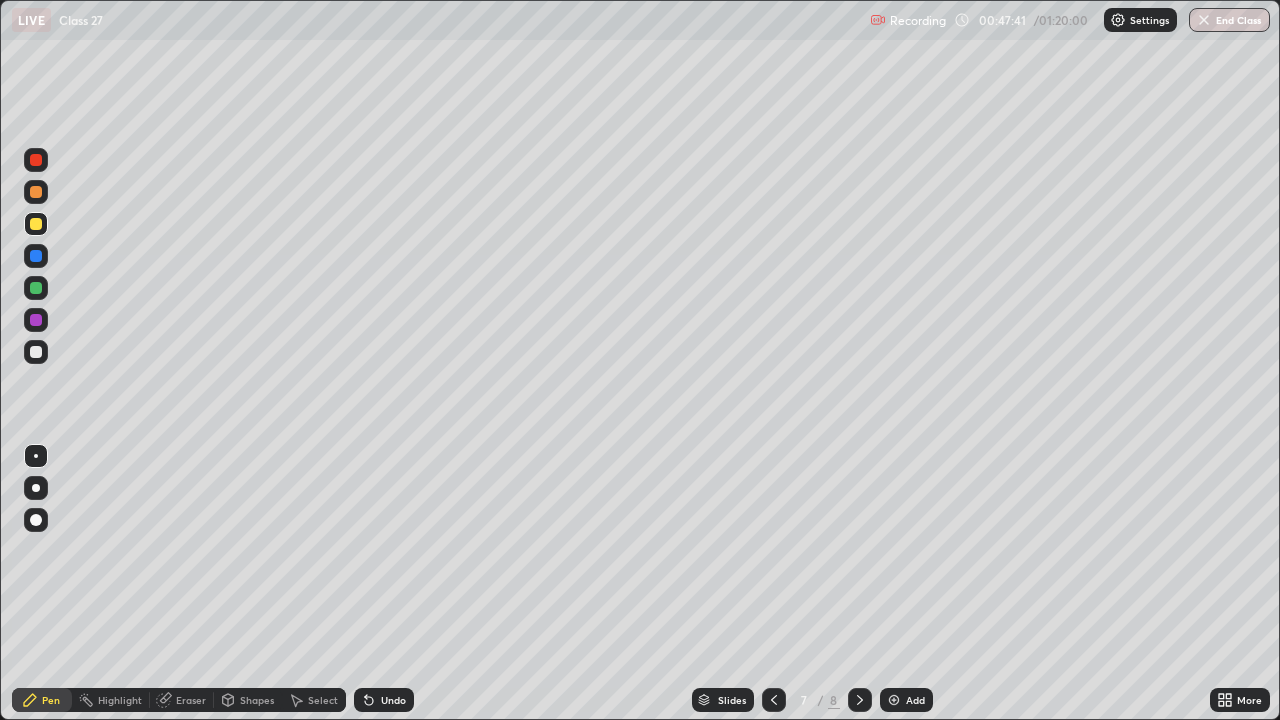 click 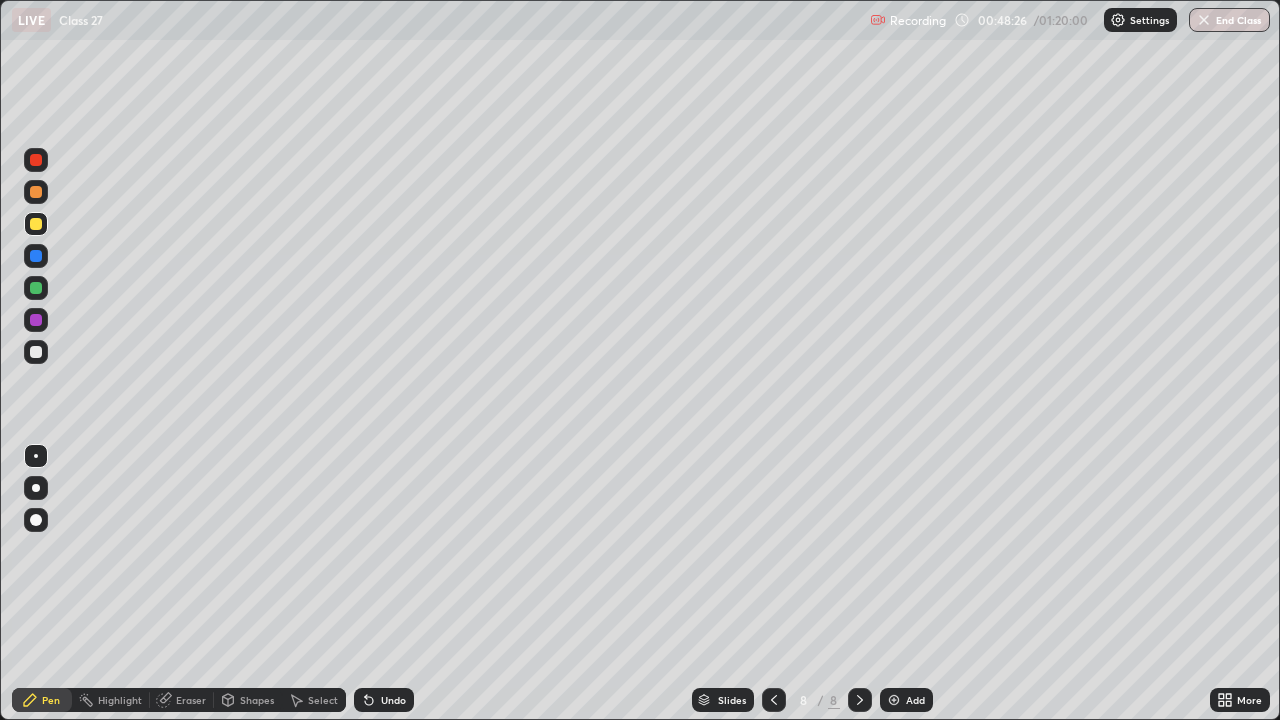 click at bounding box center (894, 700) 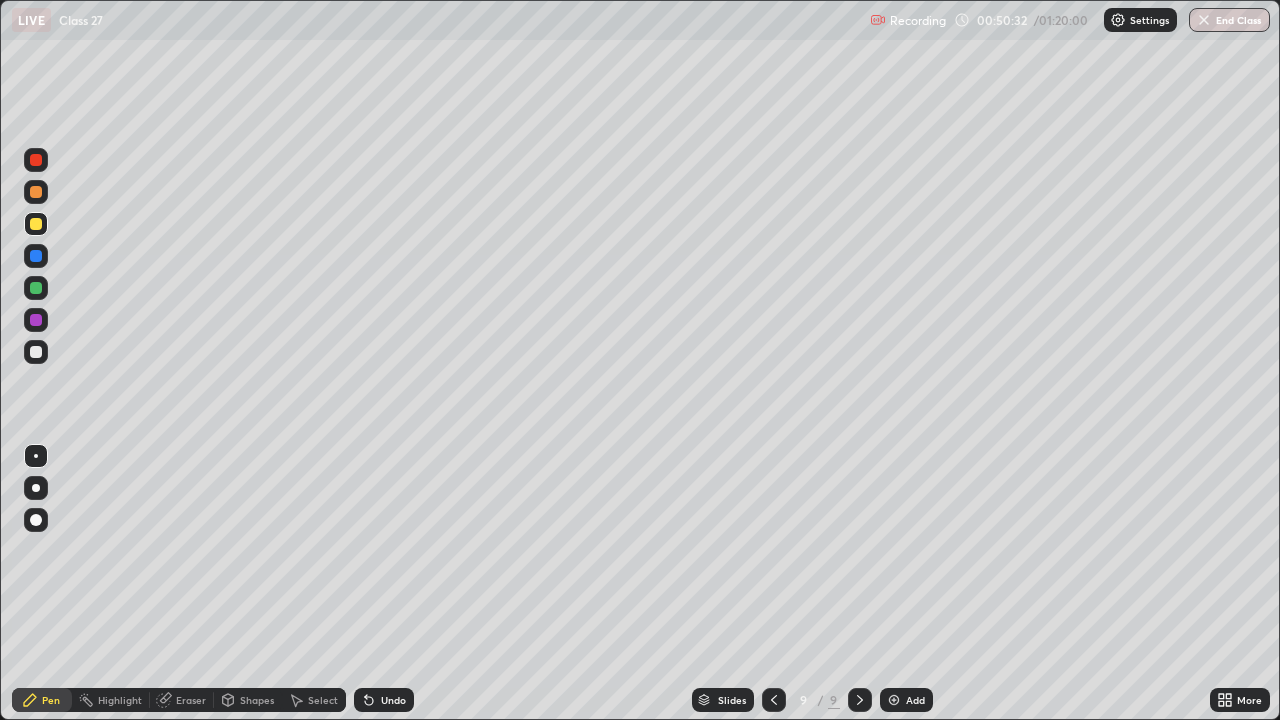 click 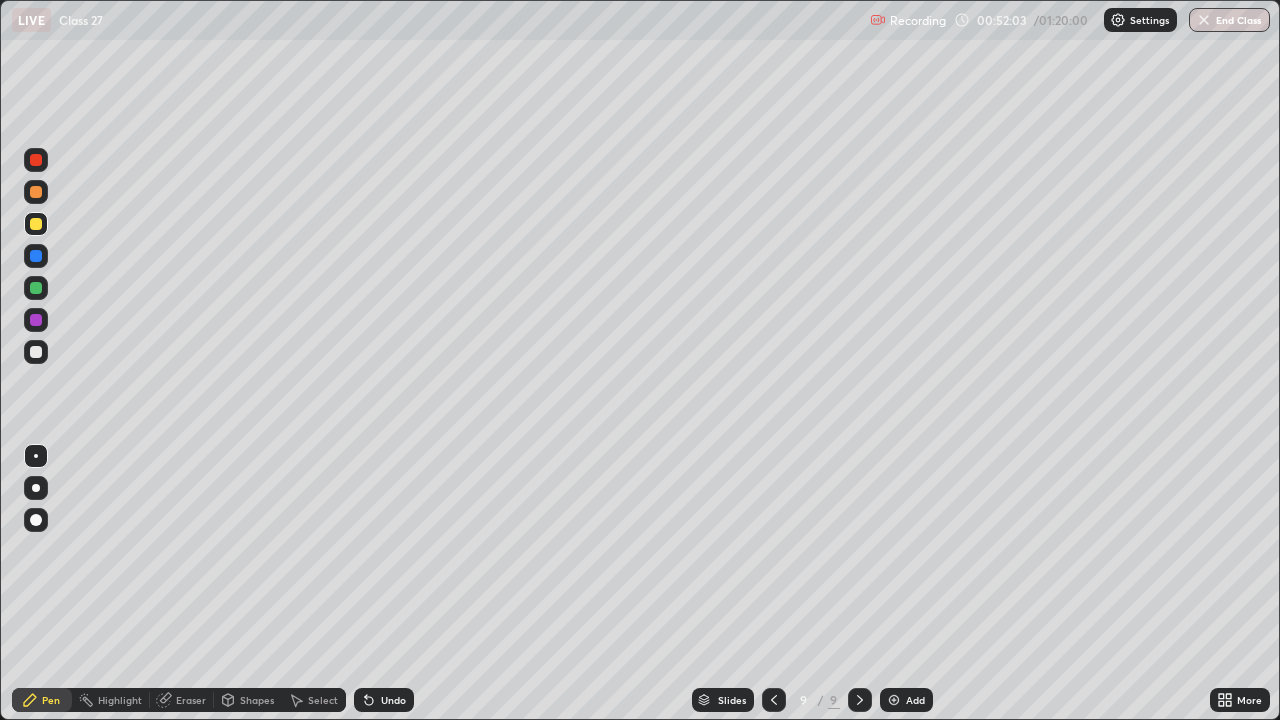 click at bounding box center [36, 320] 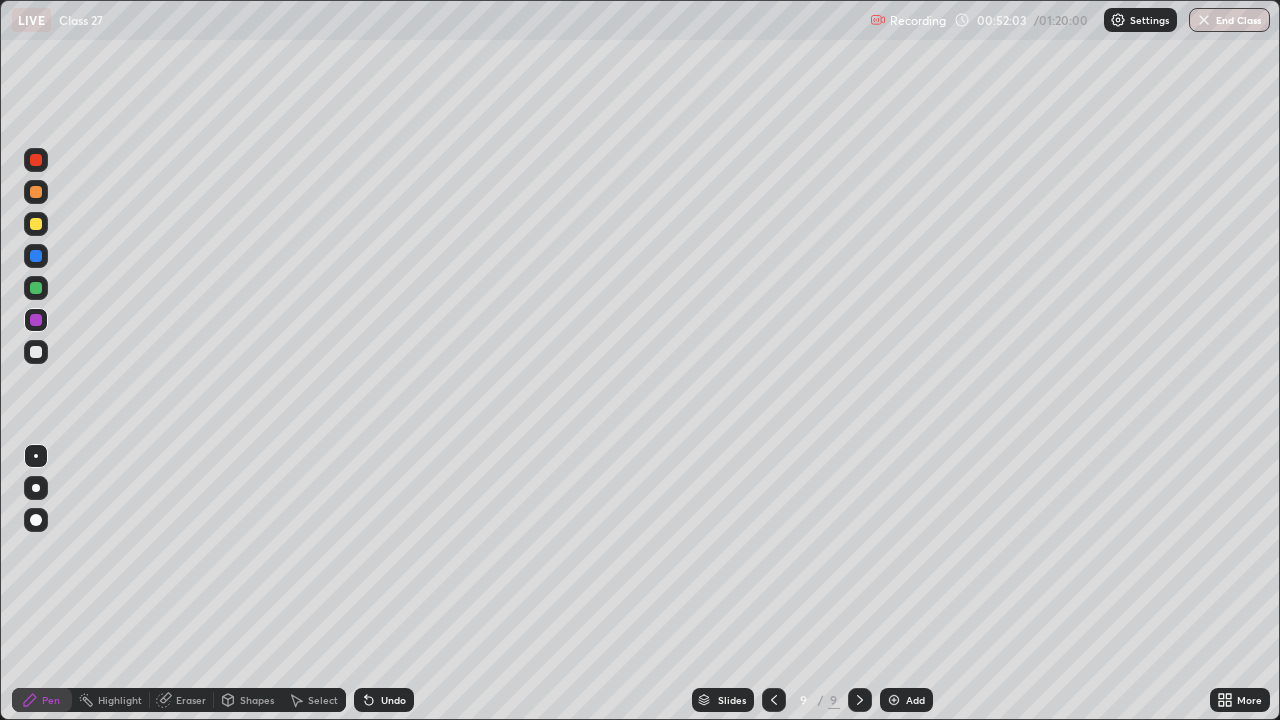 click at bounding box center (36, 288) 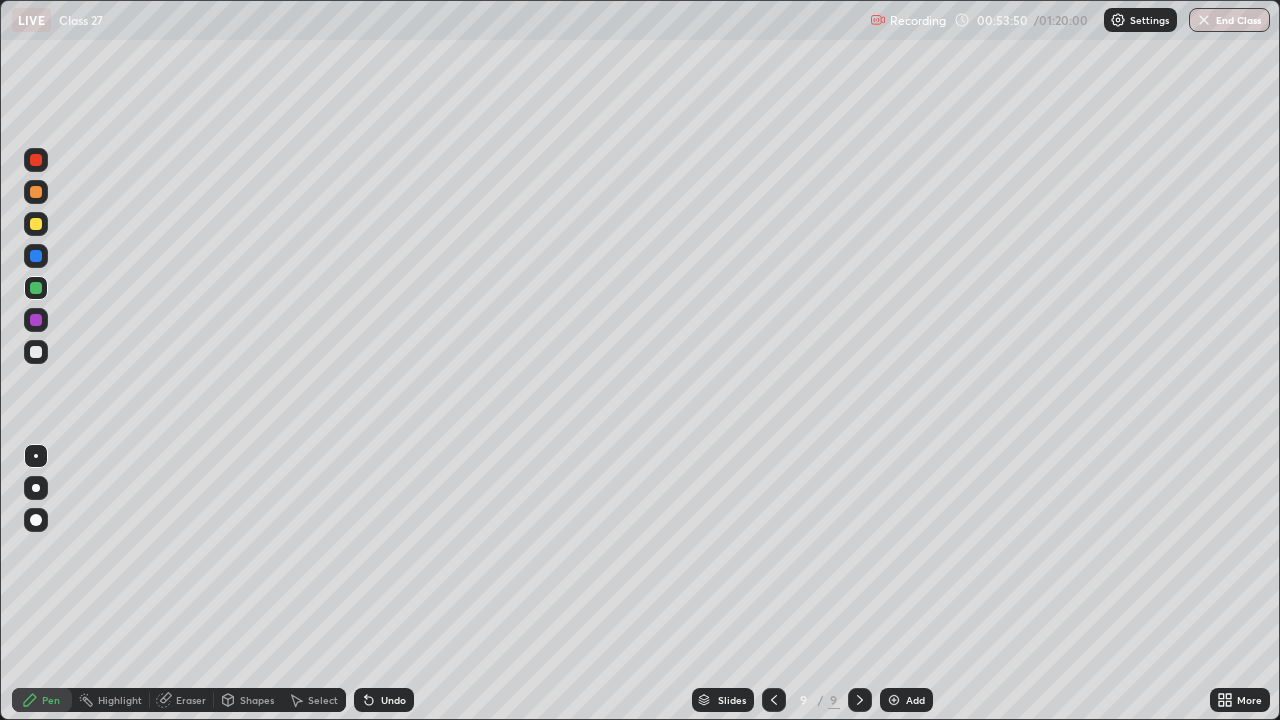 click at bounding box center [36, 352] 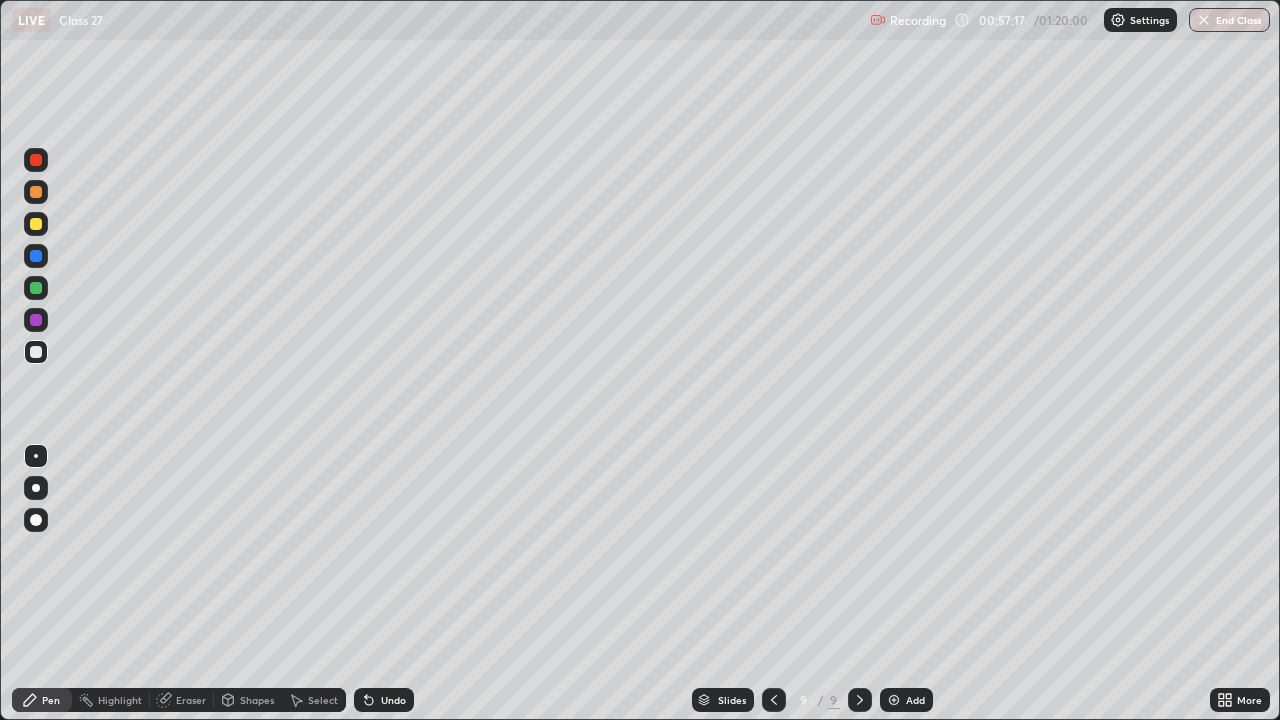 click at bounding box center (894, 700) 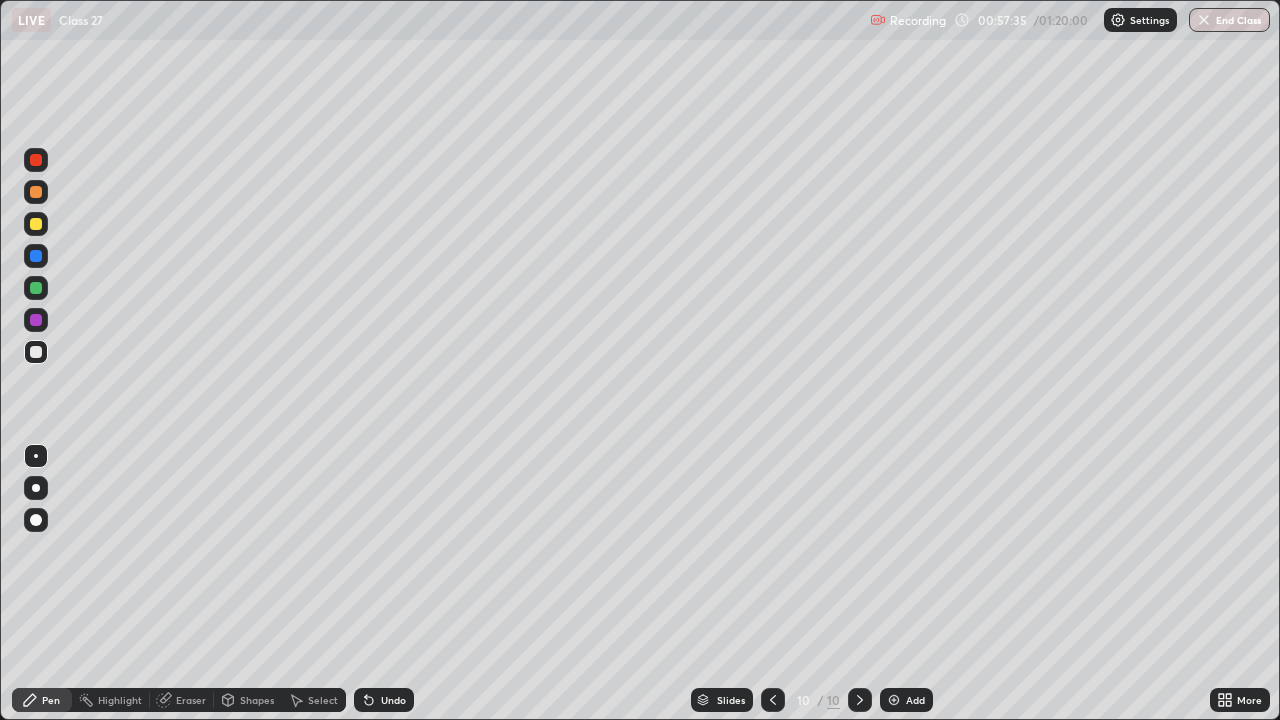 click 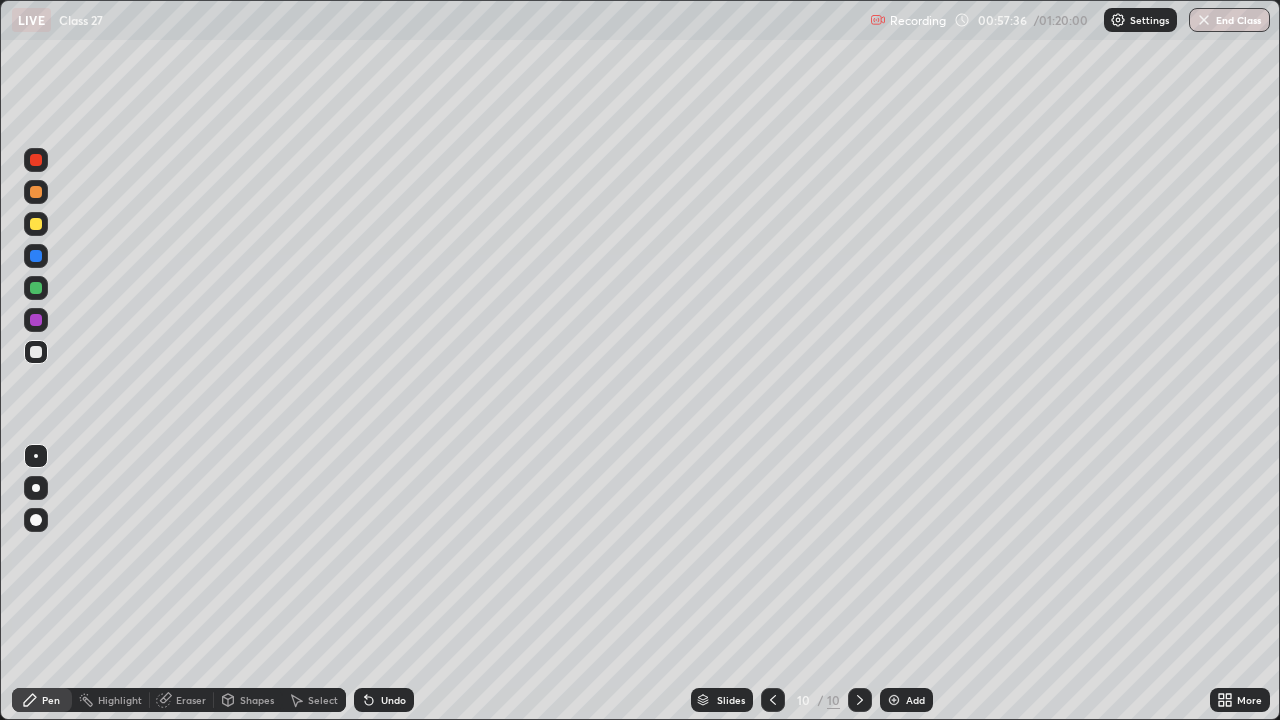 click 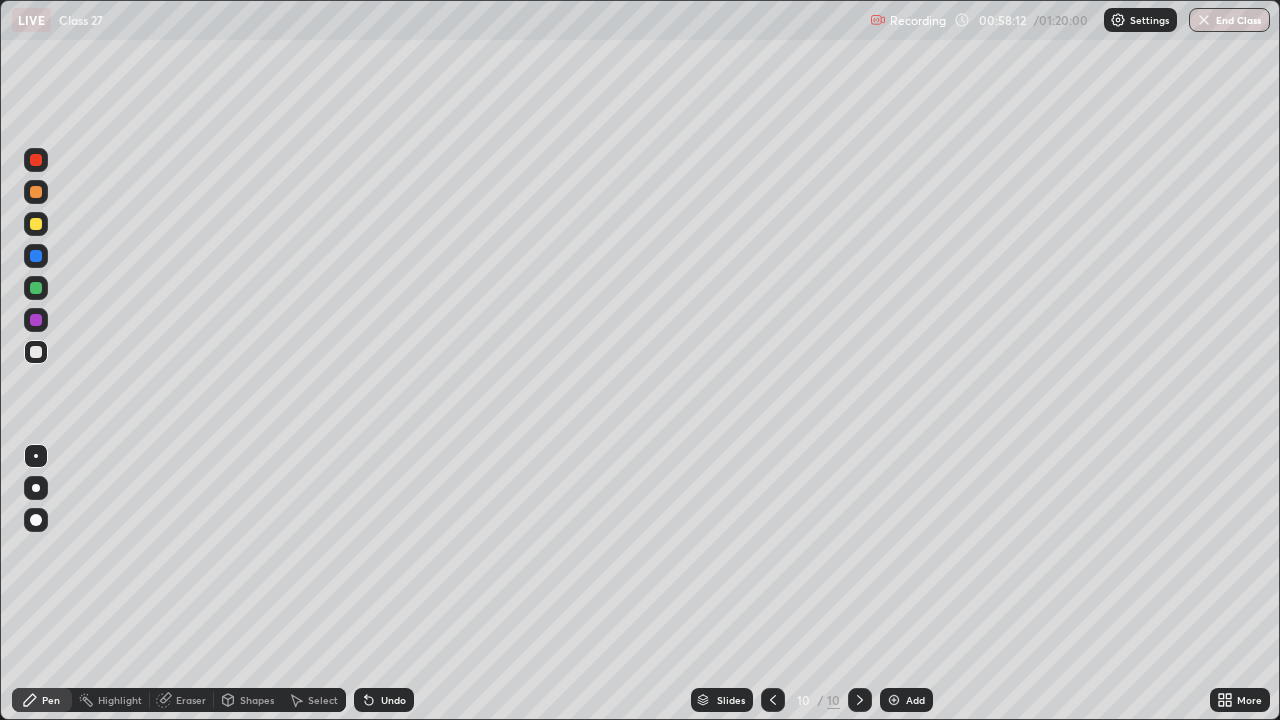 click at bounding box center (36, 224) 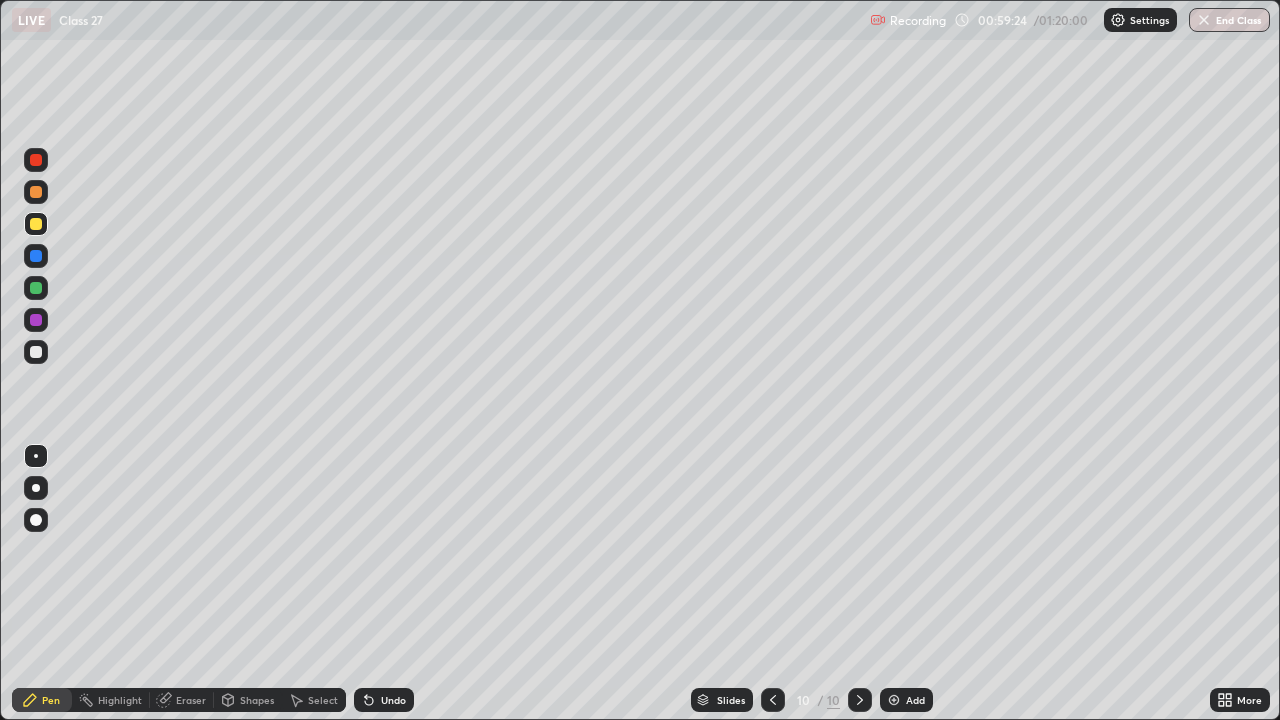 click on "Eraser" at bounding box center [191, 700] 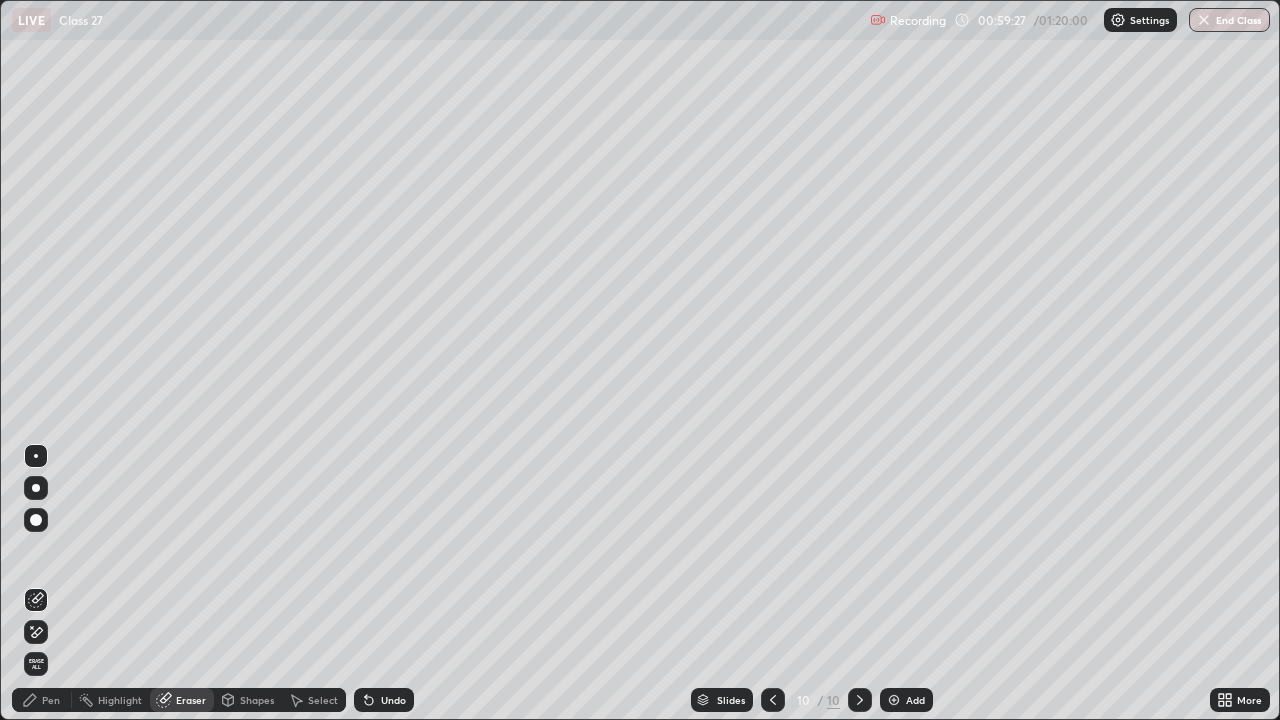 click on "Pen" at bounding box center [51, 700] 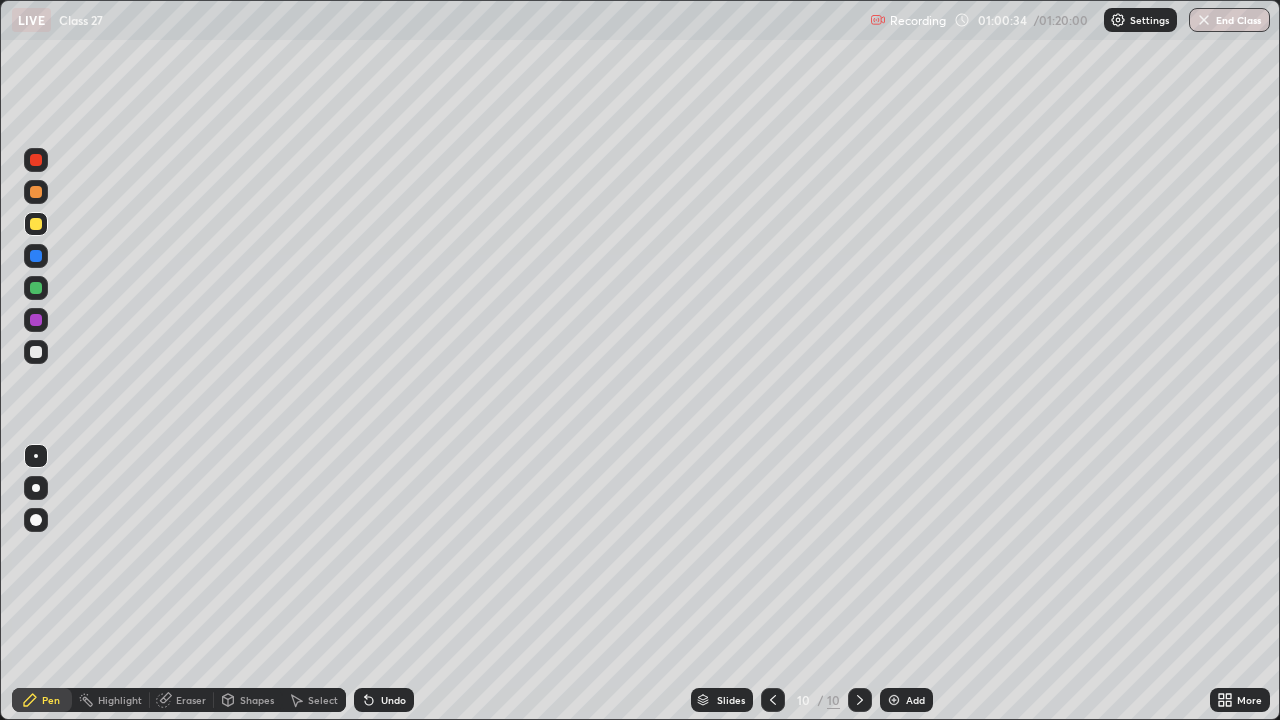 click at bounding box center [894, 700] 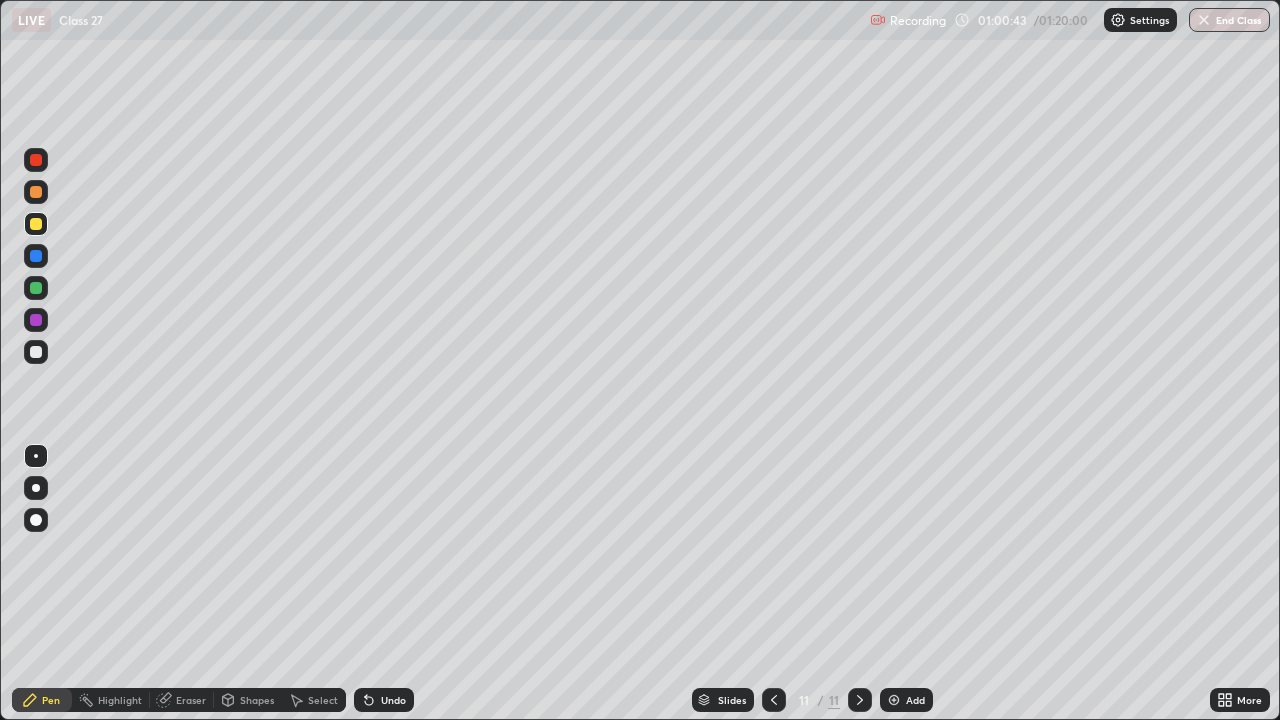 click at bounding box center (36, 256) 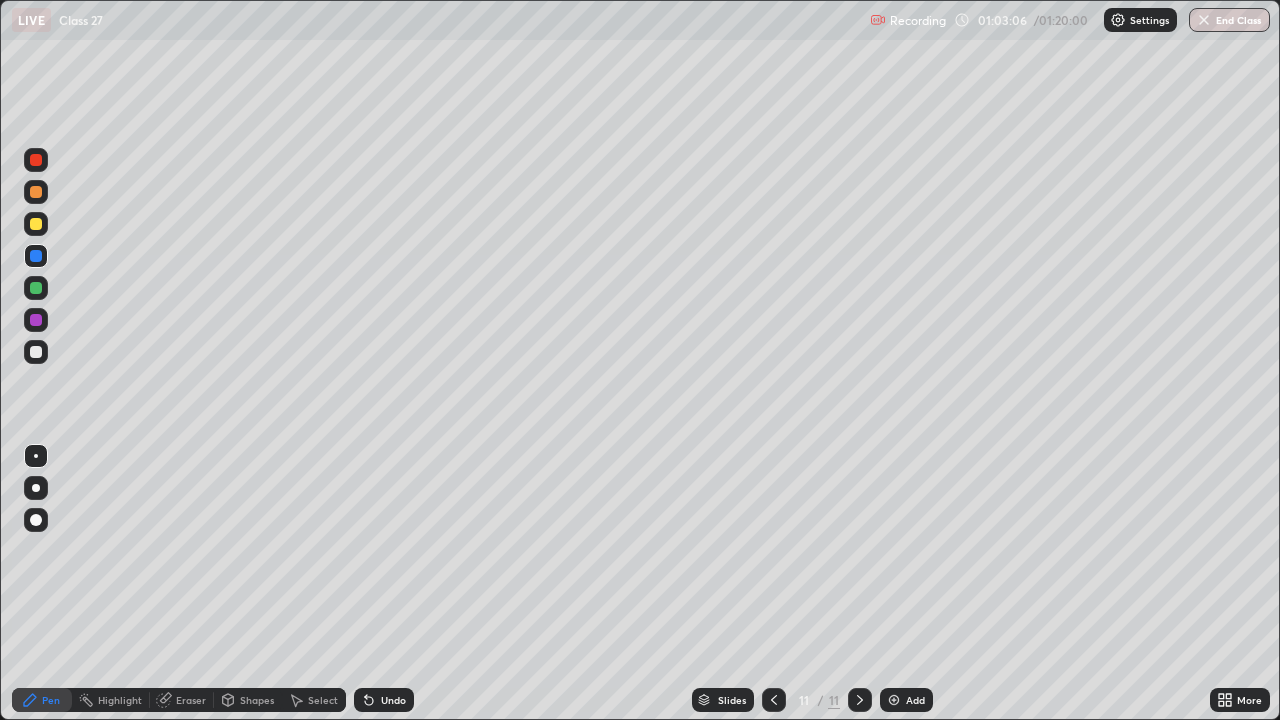 click at bounding box center (36, 224) 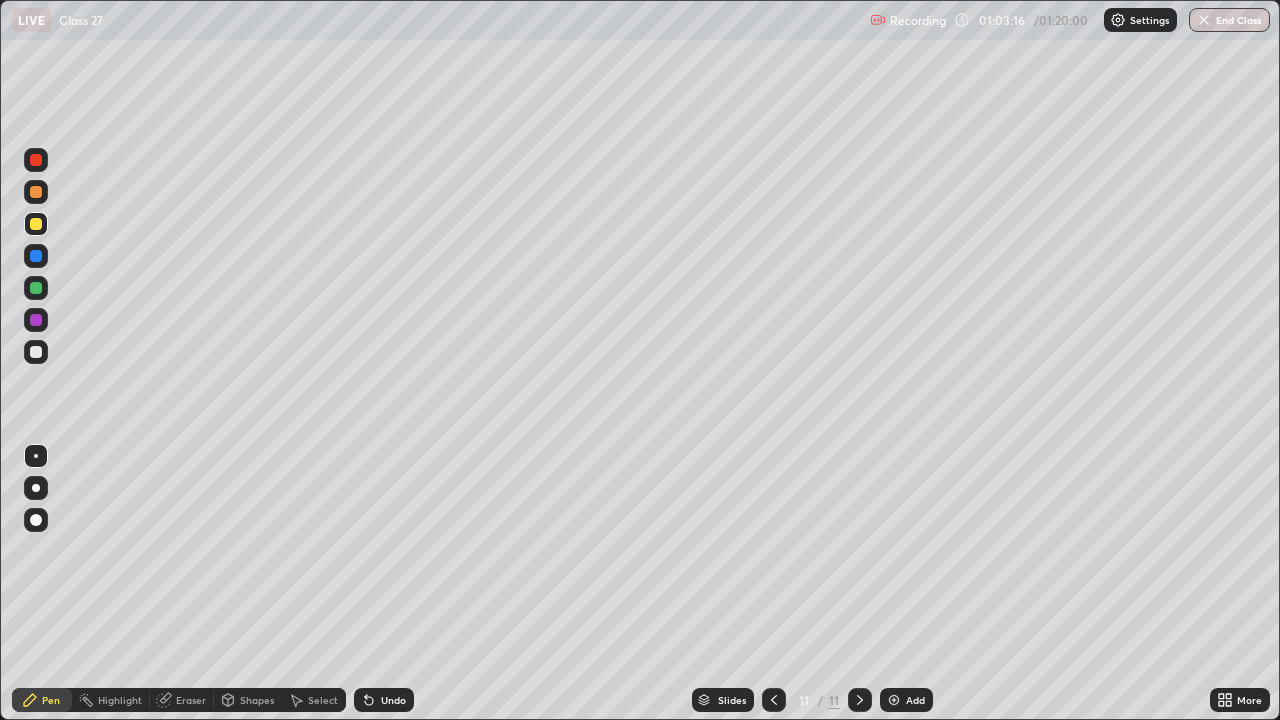 click 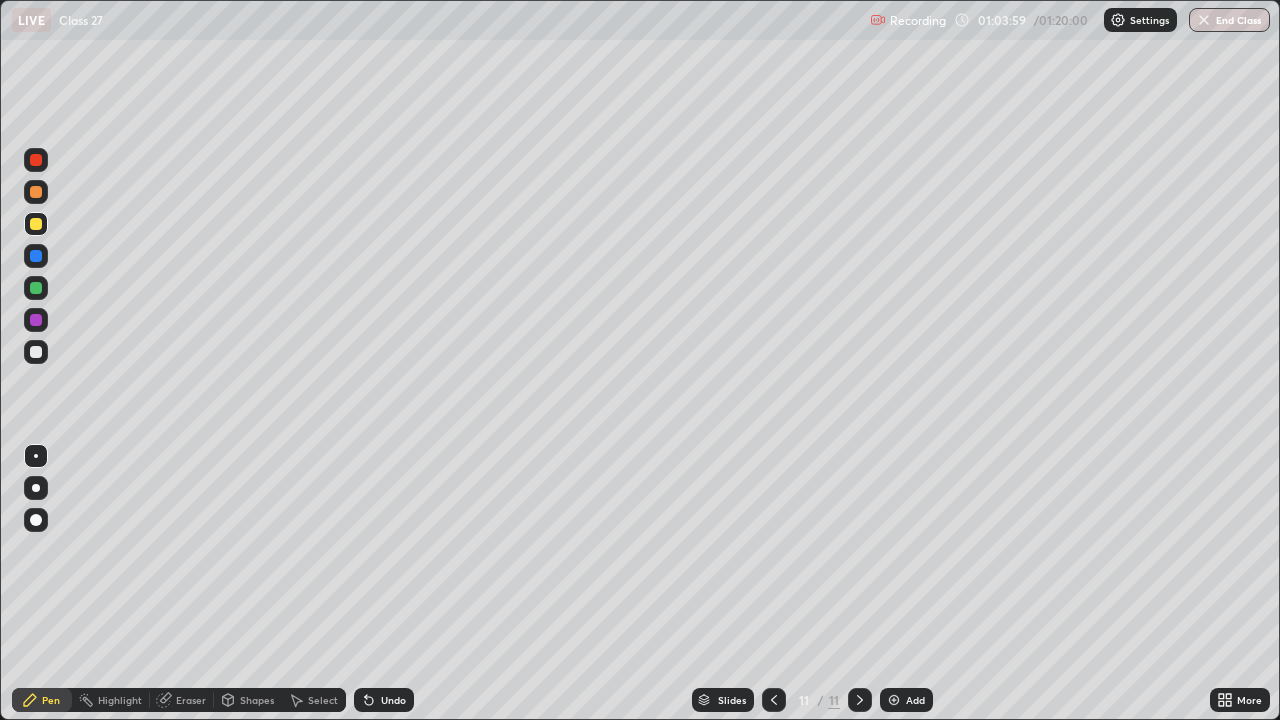 click at bounding box center [894, 700] 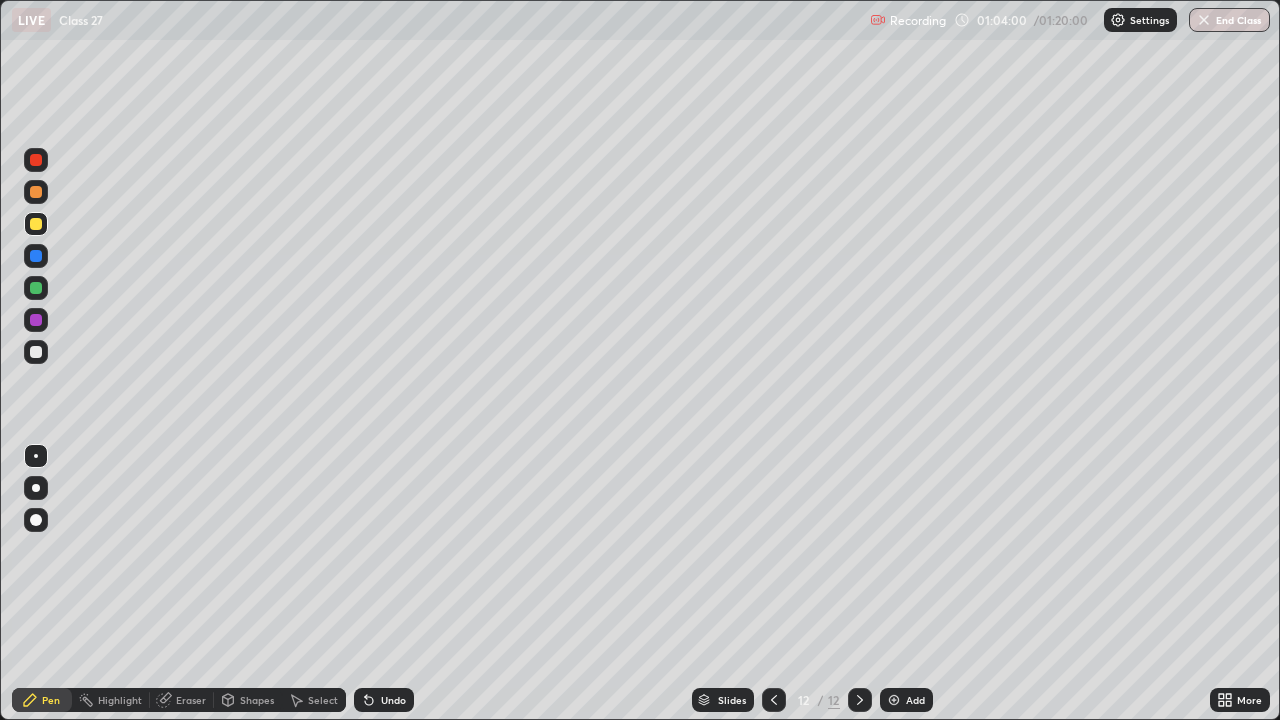click at bounding box center (36, 352) 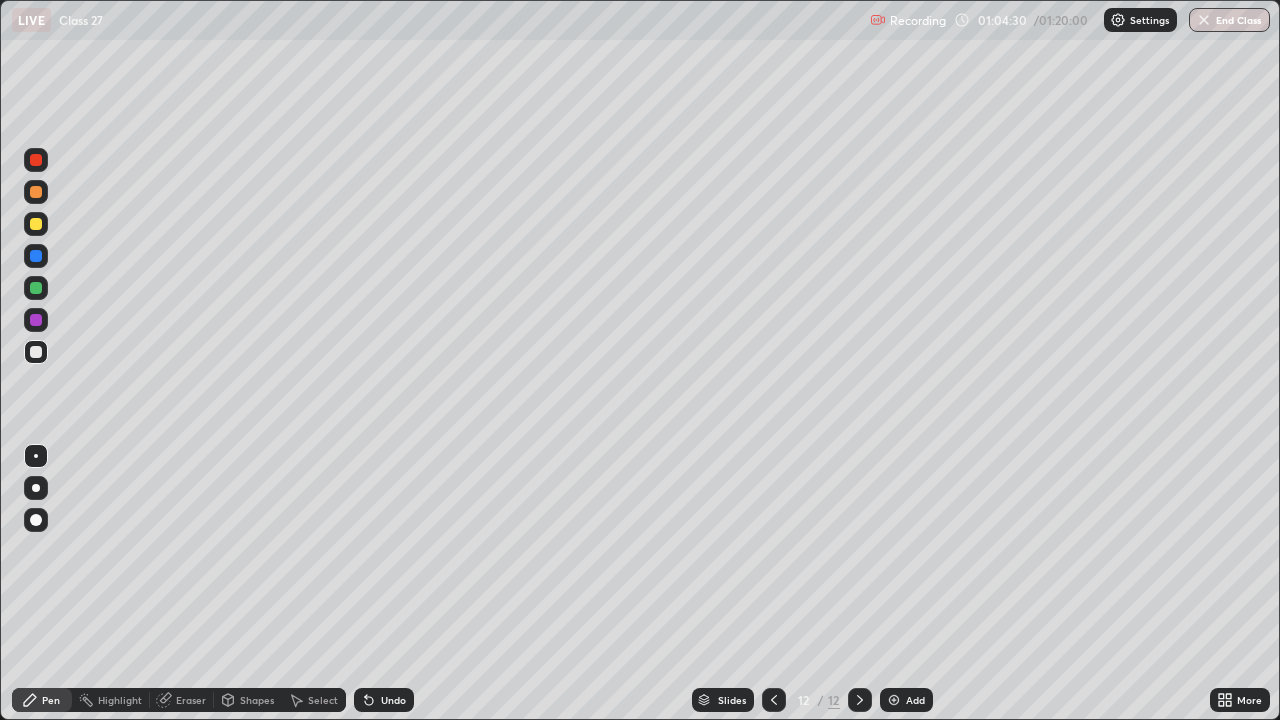 click on "Undo" at bounding box center (393, 700) 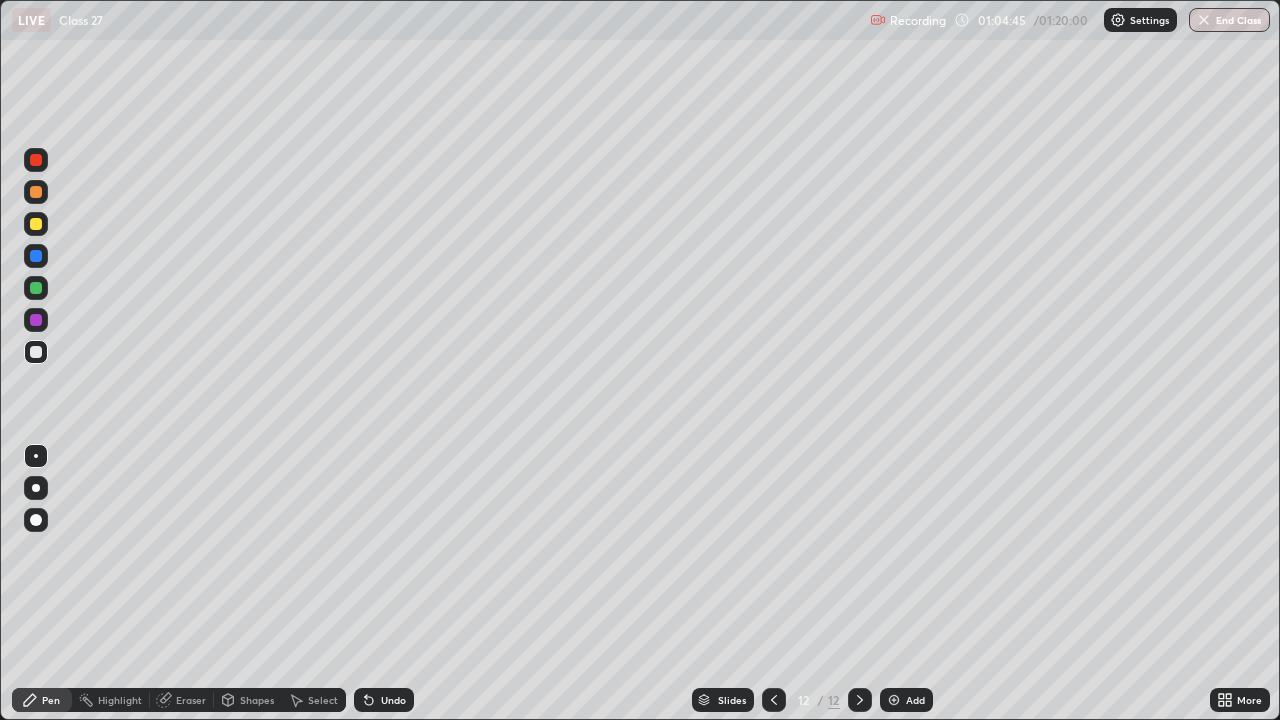 click on "Undo" at bounding box center (393, 700) 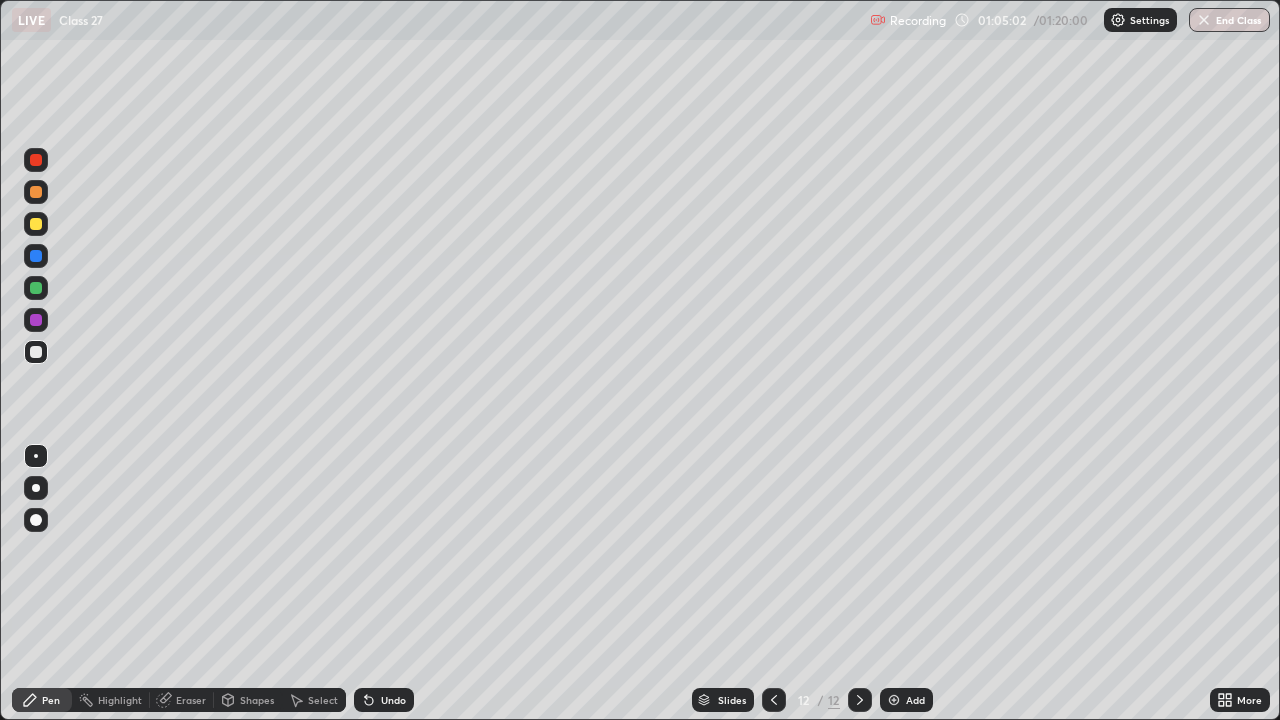 click at bounding box center [36, 192] 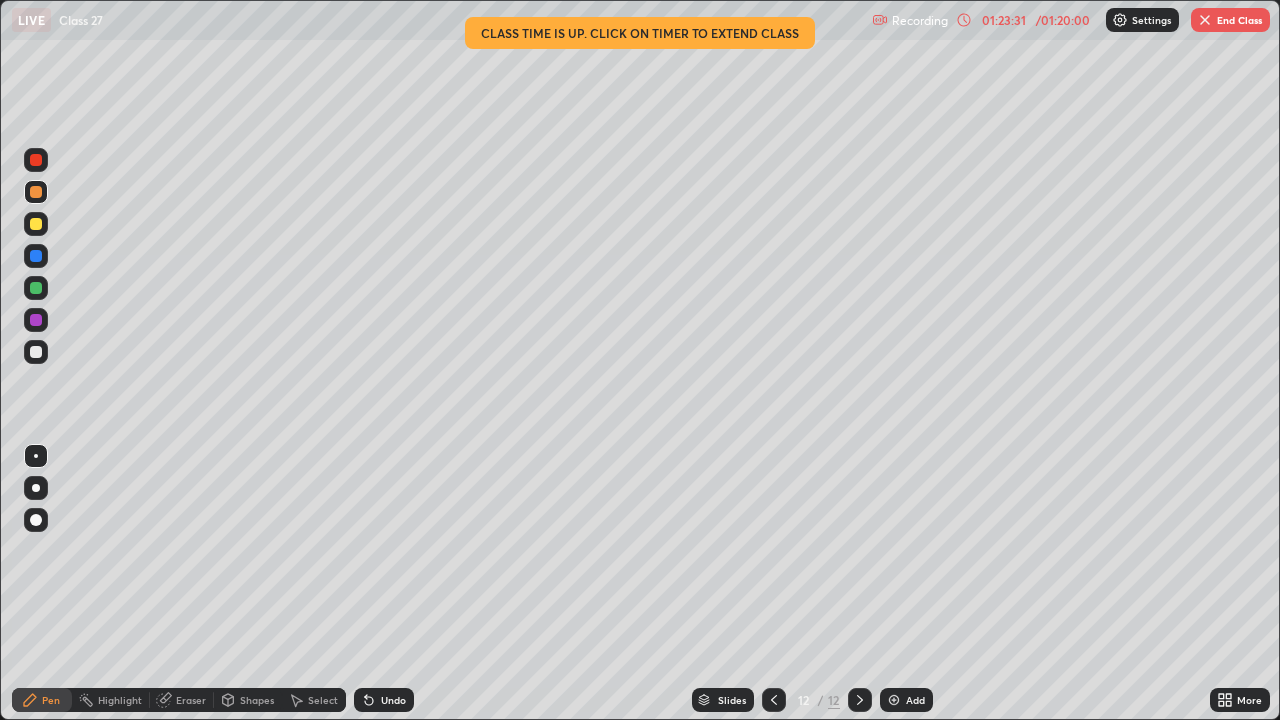 click at bounding box center [1205, 20] 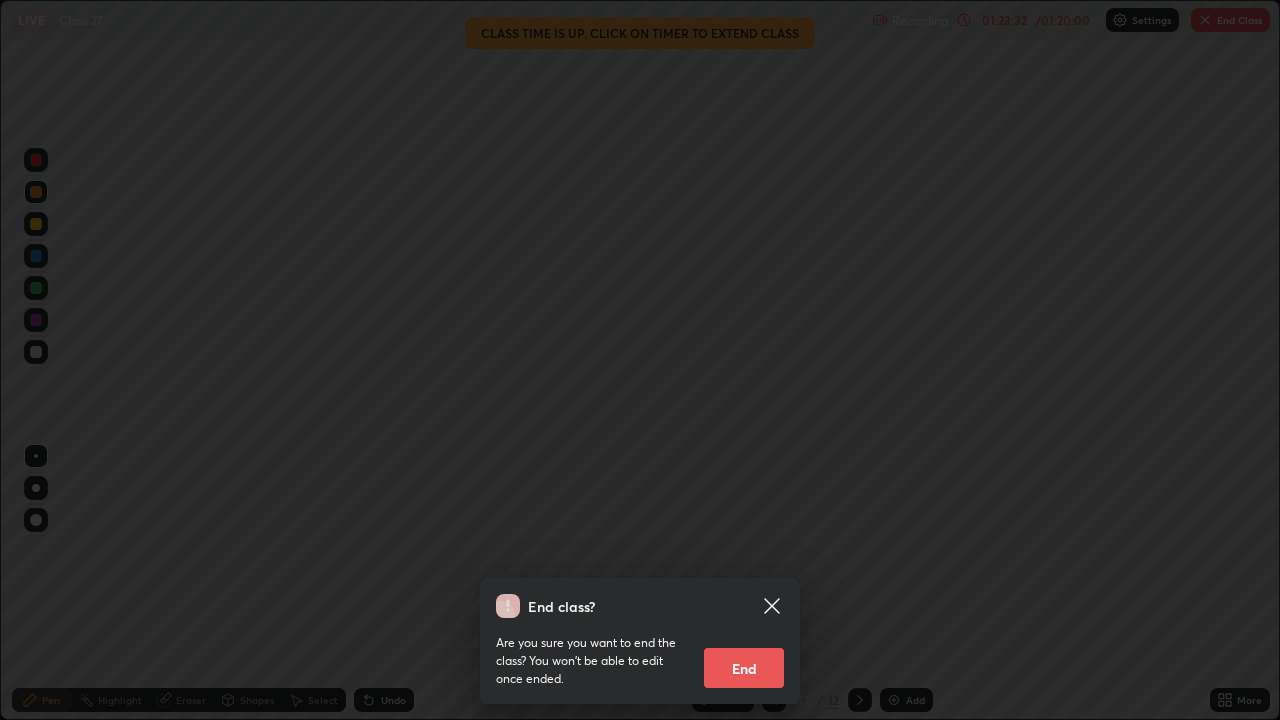 click on "End" at bounding box center (744, 668) 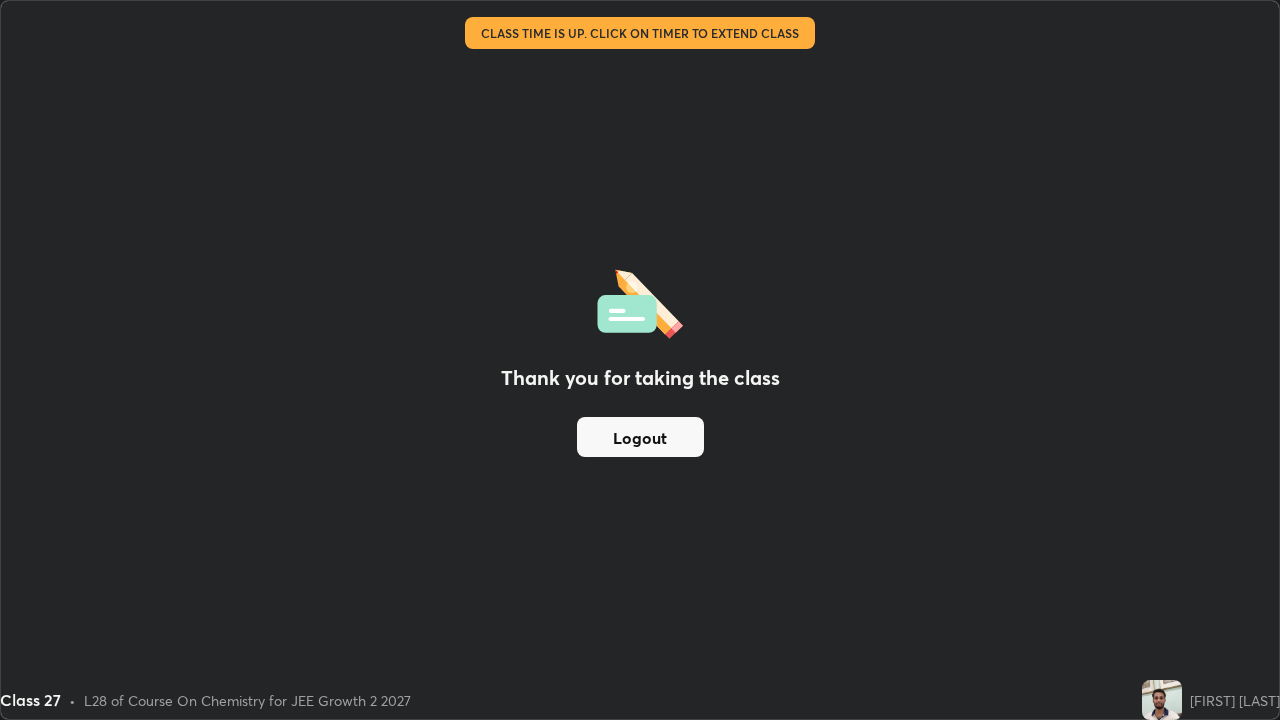 click on "Thank you for taking the class Logout" at bounding box center [640, 360] 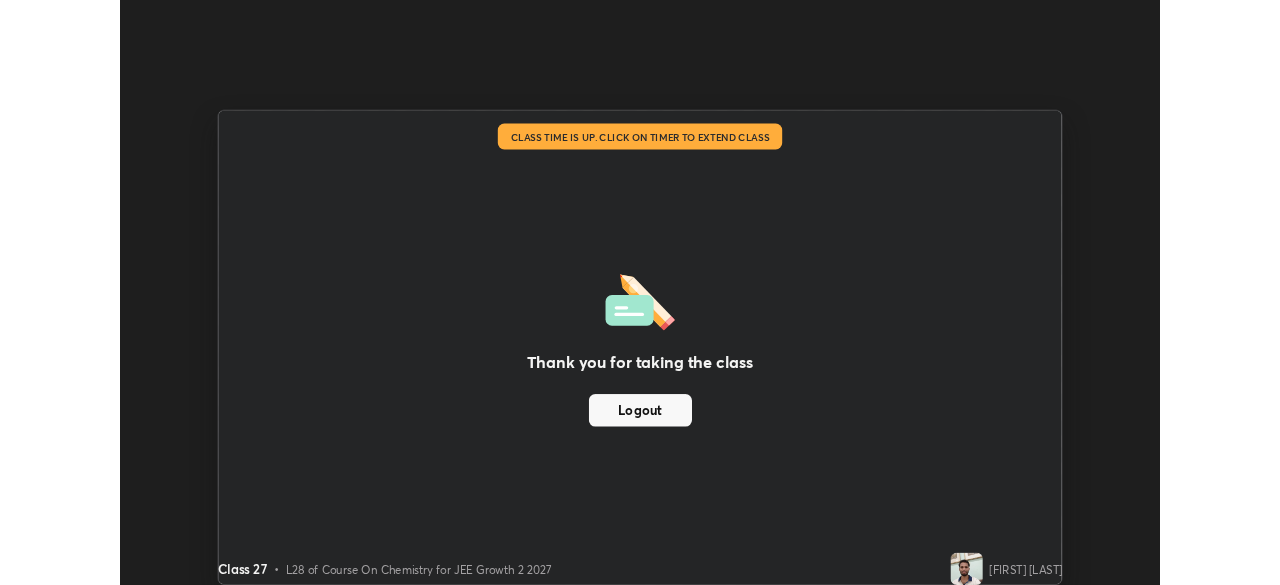 scroll, scrollTop: 585, scrollLeft: 1280, axis: both 